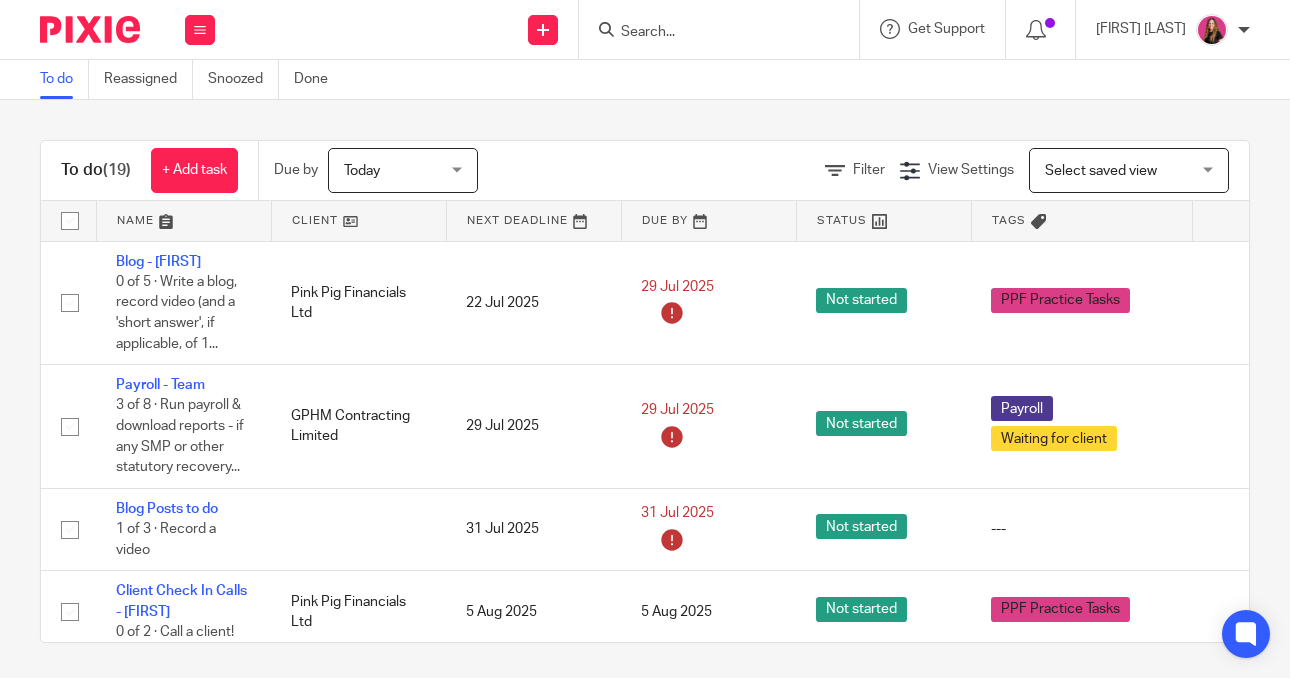 scroll, scrollTop: 0, scrollLeft: 0, axis: both 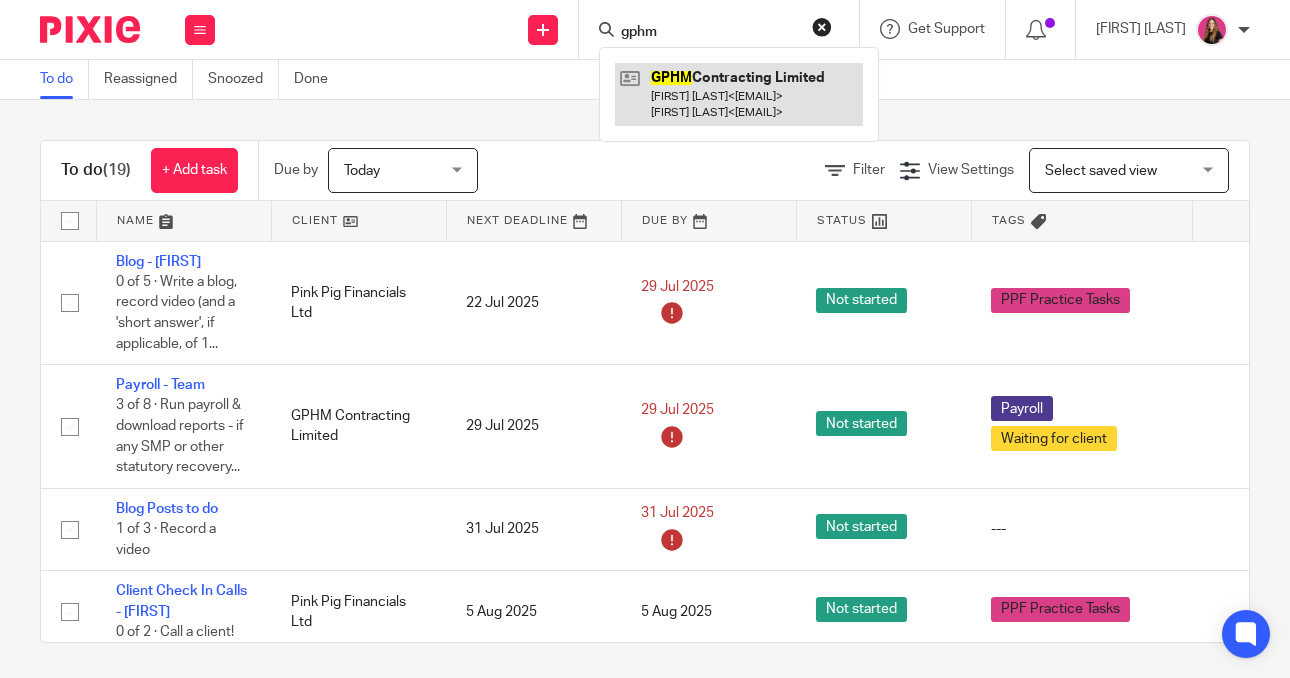 type on "gphm" 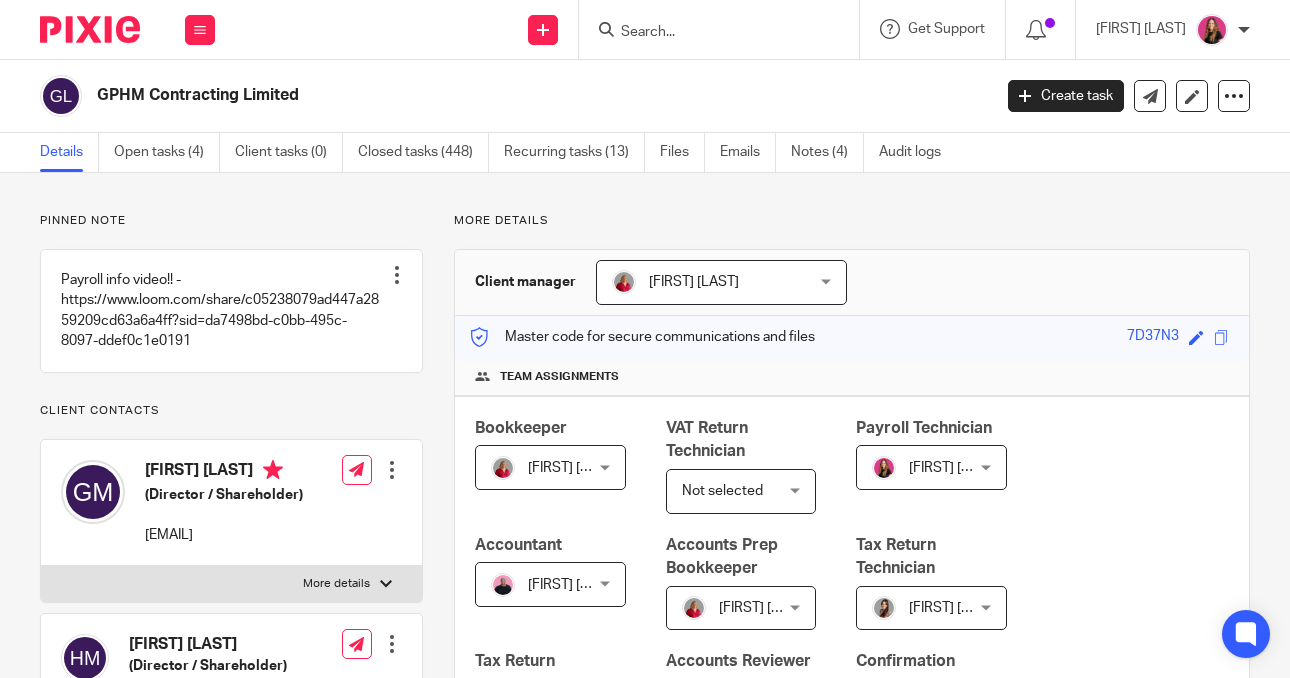 scroll, scrollTop: 0, scrollLeft: 0, axis: both 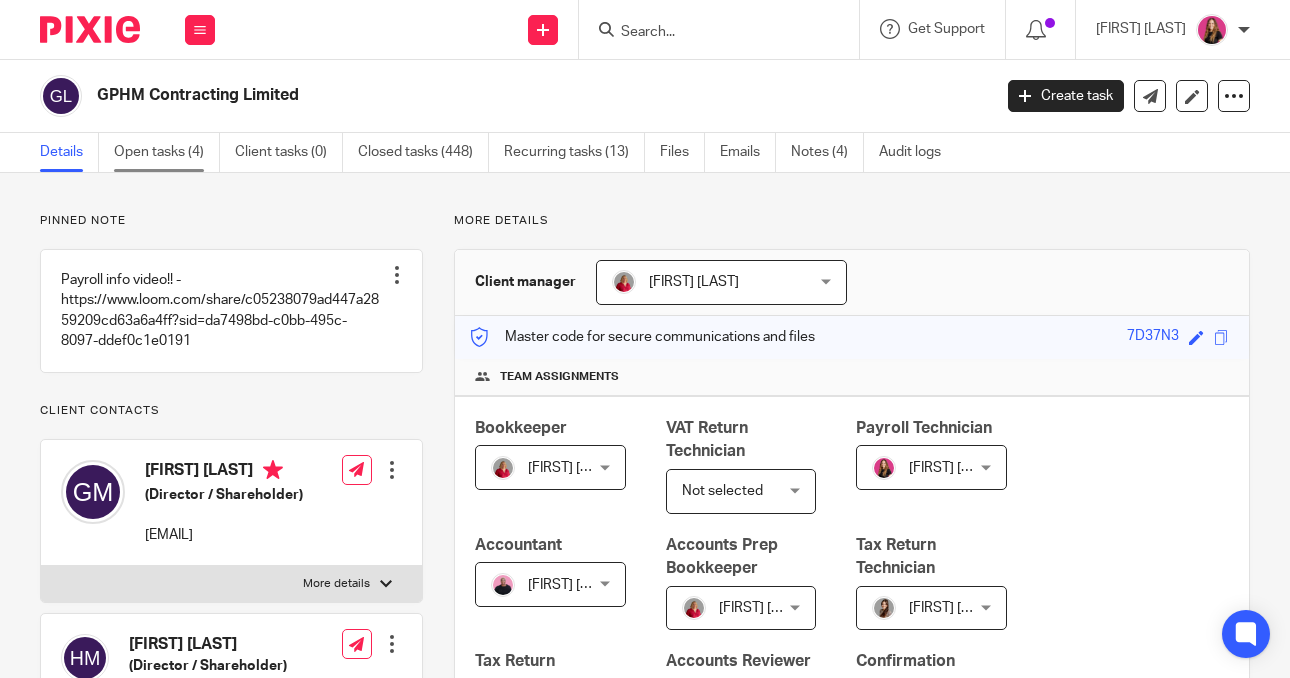 click on "Open tasks (4)" at bounding box center (167, 152) 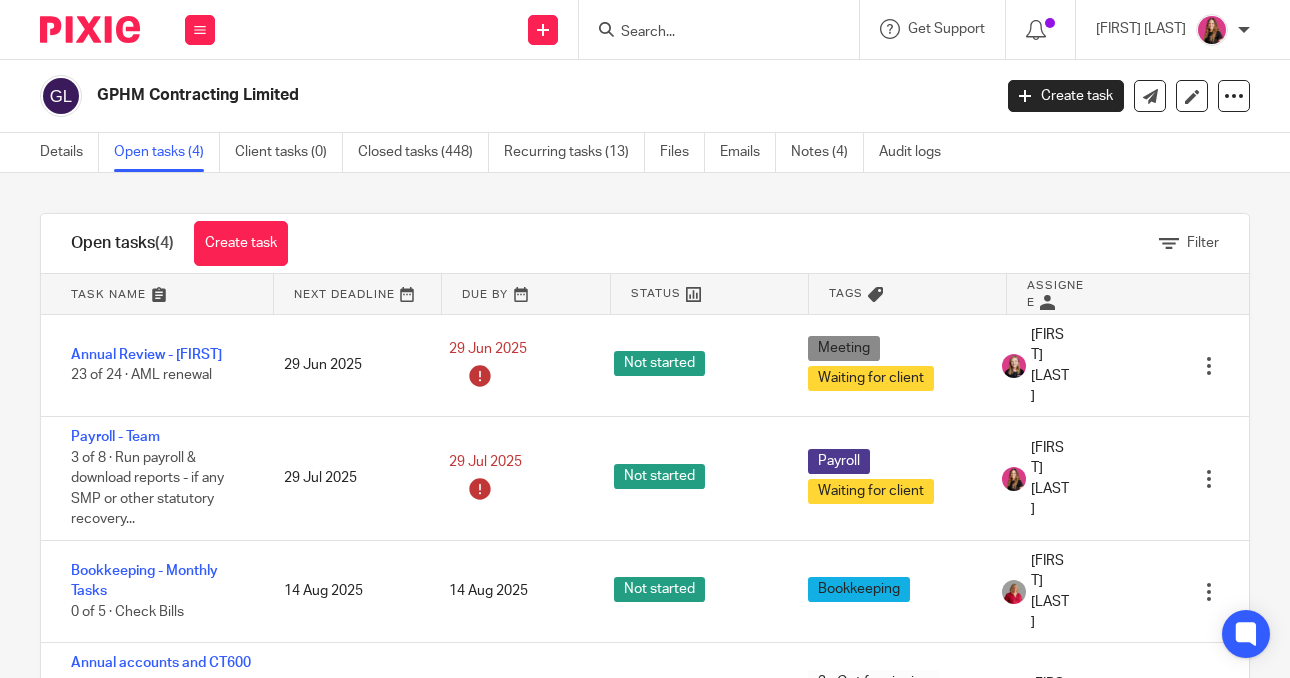 scroll, scrollTop: 0, scrollLeft: 0, axis: both 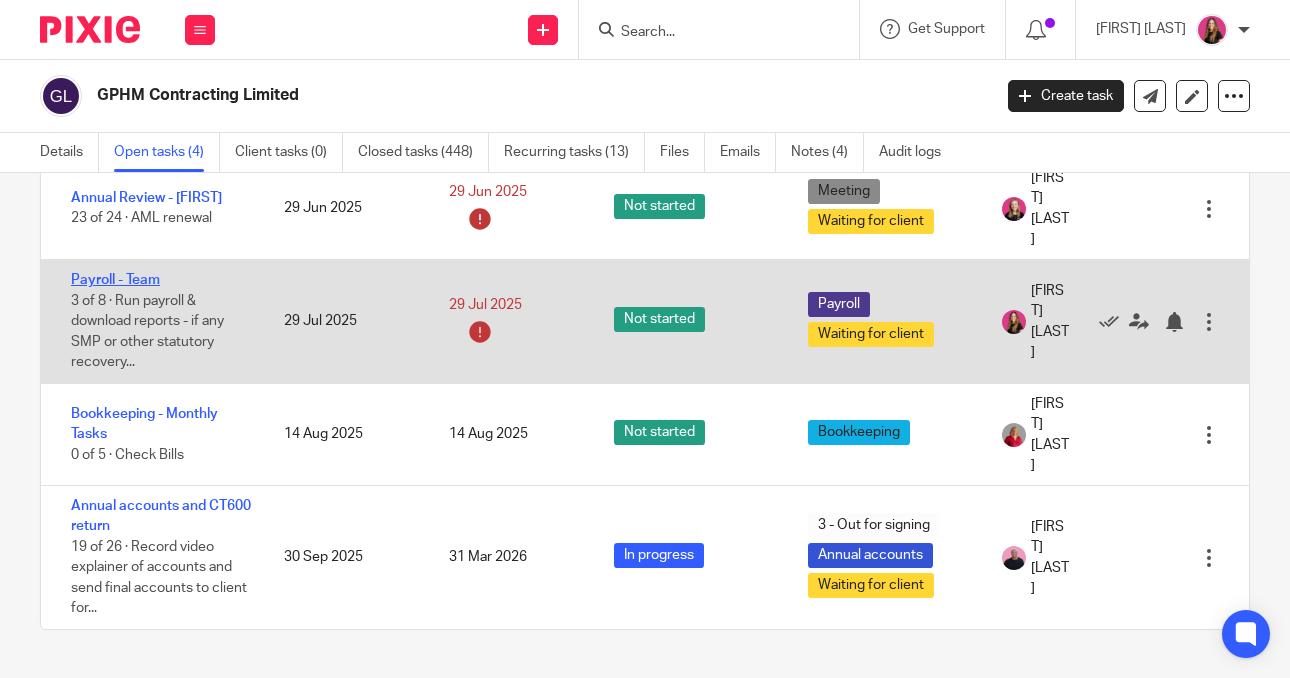 click on "Payroll - Team" at bounding box center [115, 280] 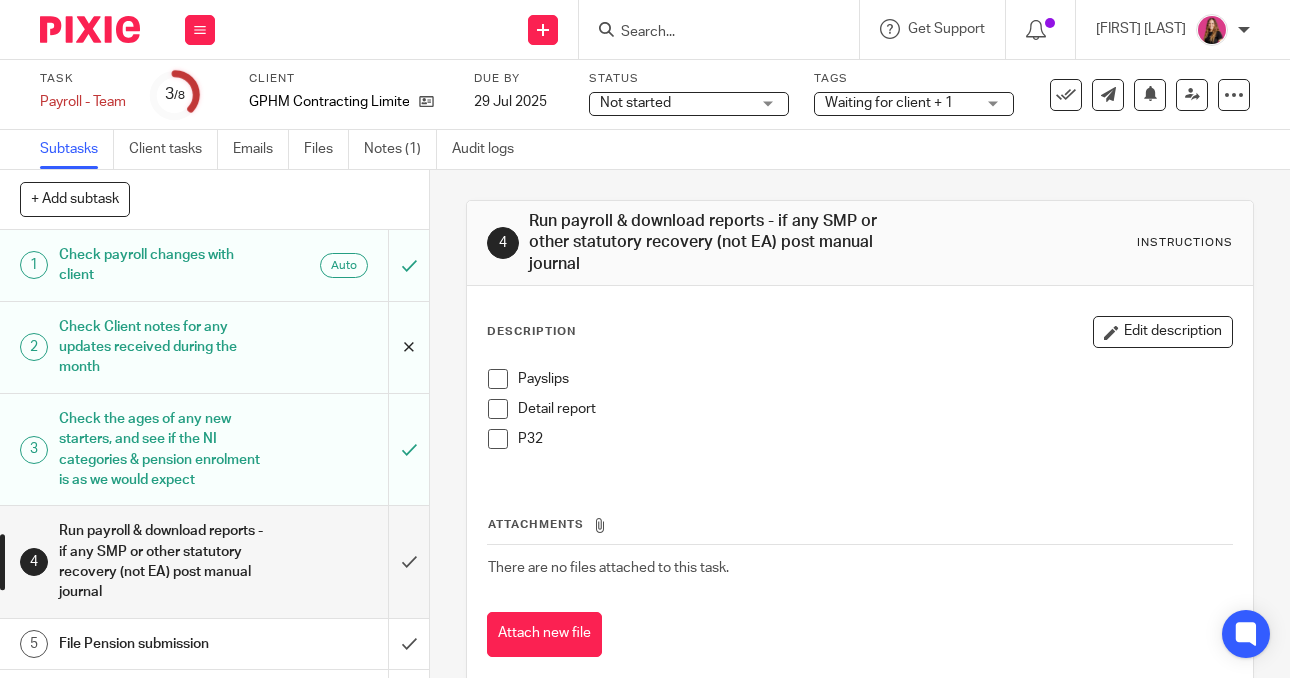 scroll, scrollTop: 0, scrollLeft: 0, axis: both 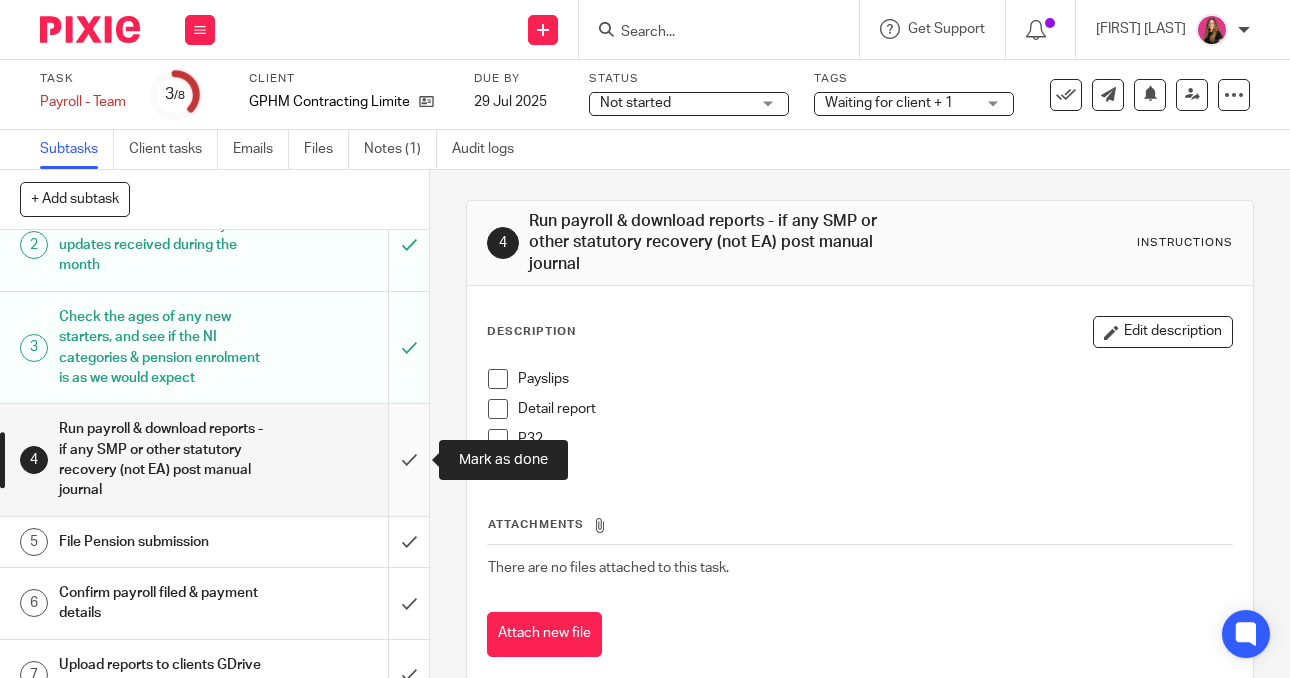 click at bounding box center [214, 459] 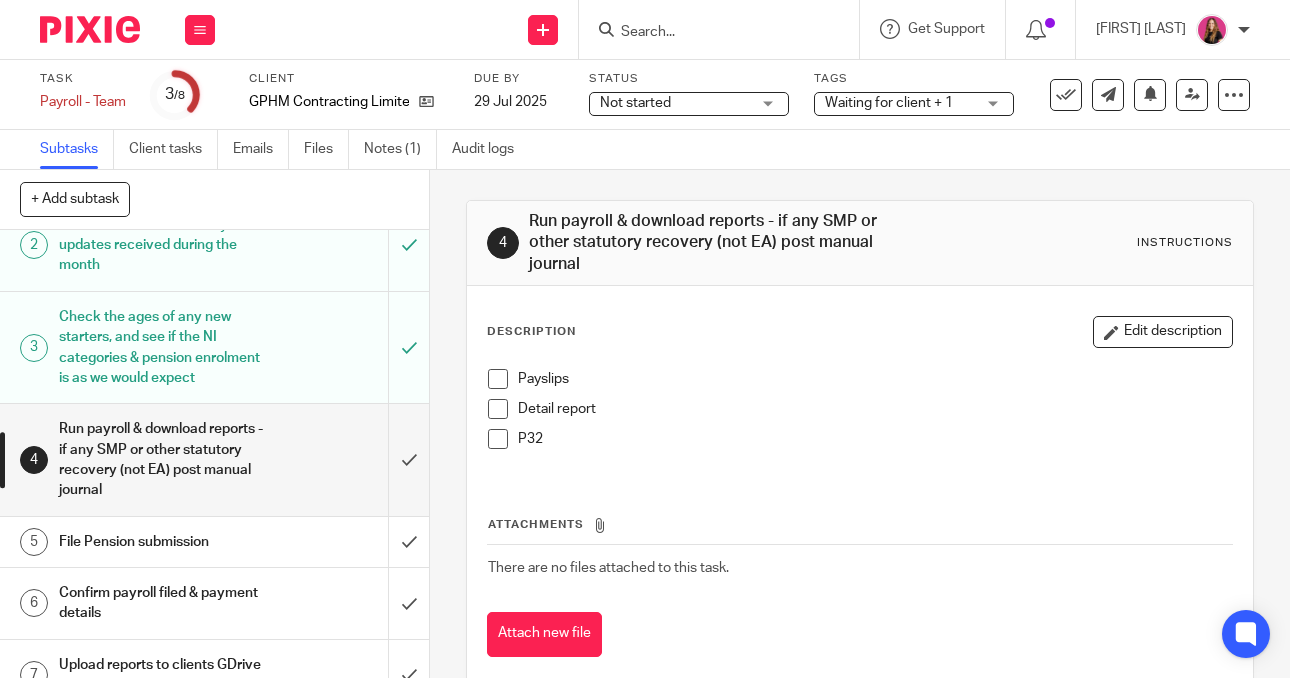 scroll, scrollTop: 248, scrollLeft: 0, axis: vertical 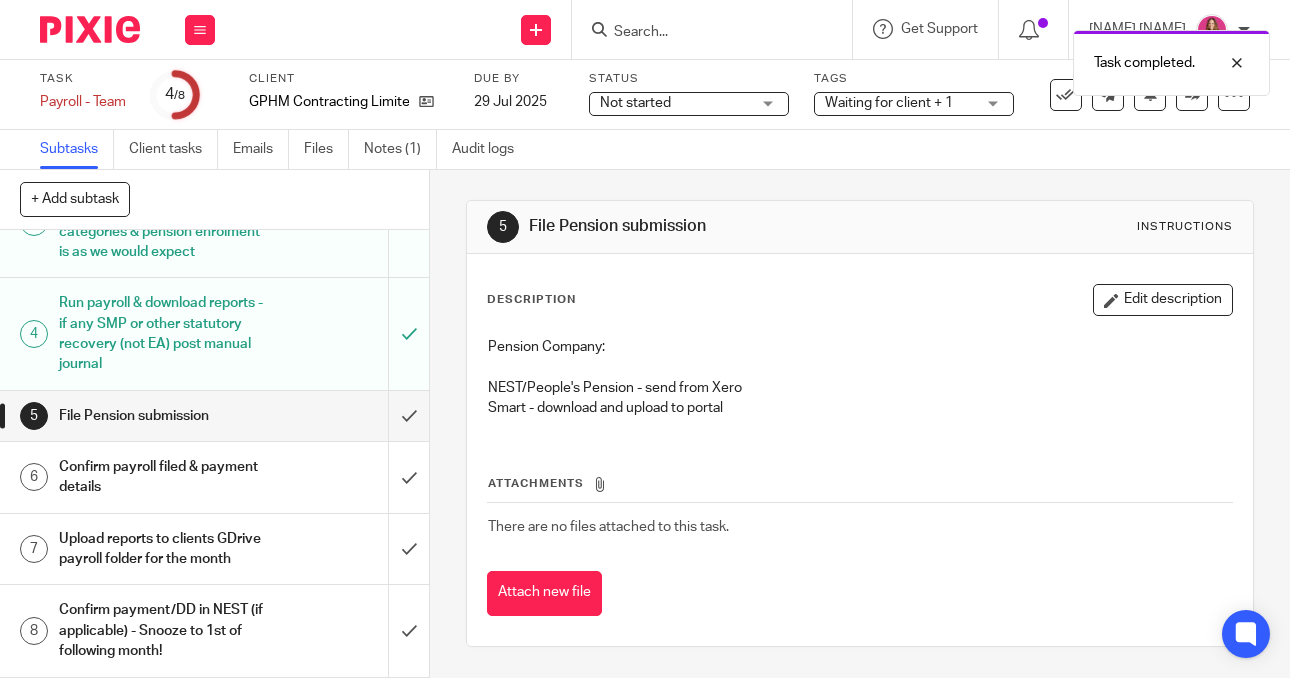 click on "Upload reports to clients GDrive payroll folder for the month" at bounding box center (162, 549) 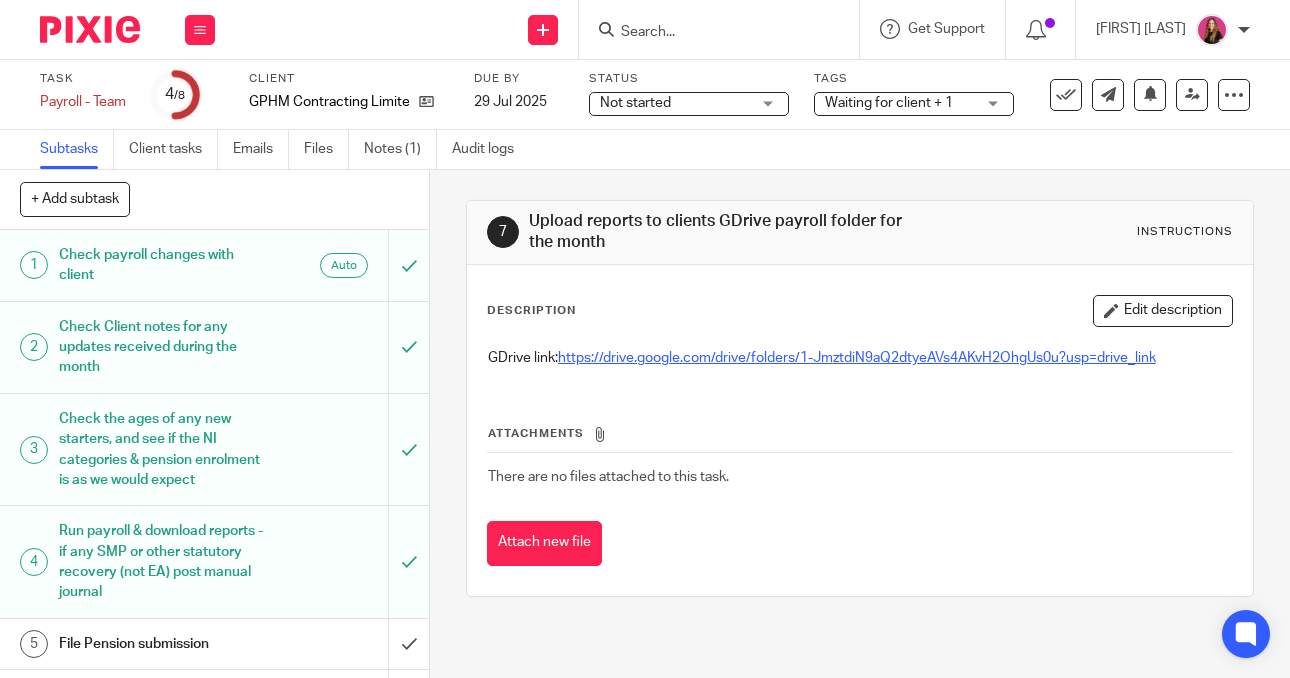 scroll, scrollTop: 0, scrollLeft: 0, axis: both 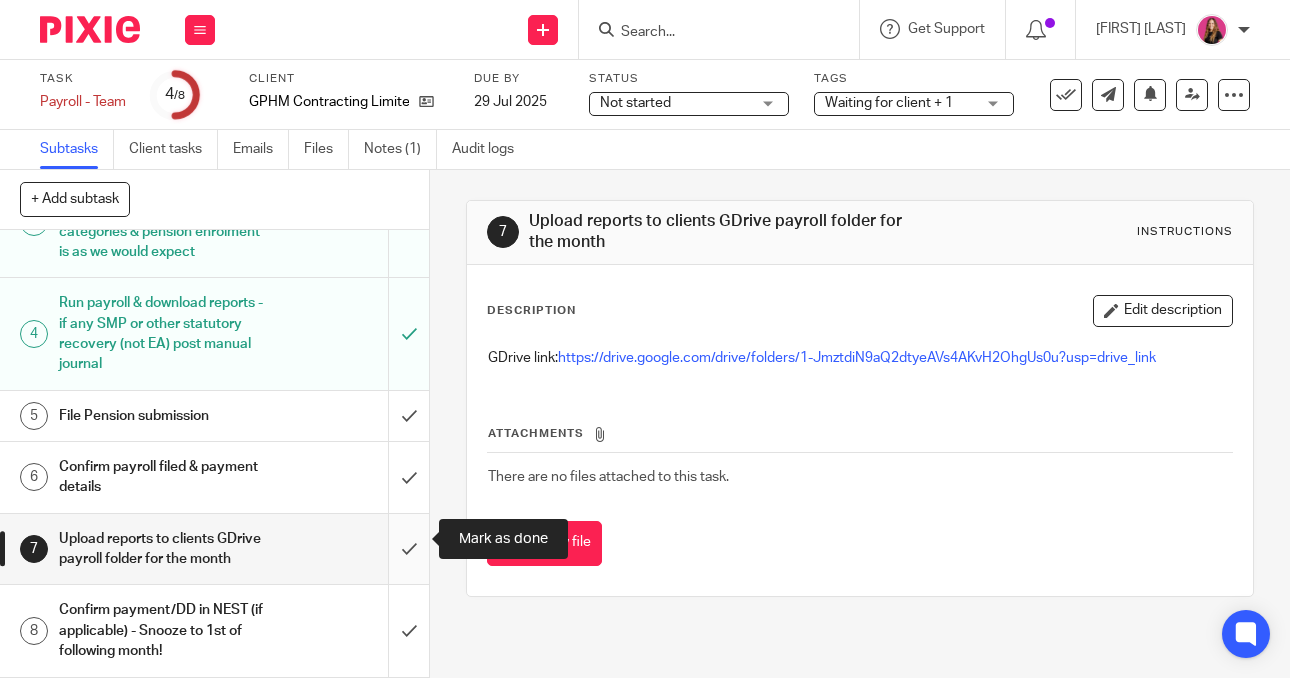 click at bounding box center (214, 549) 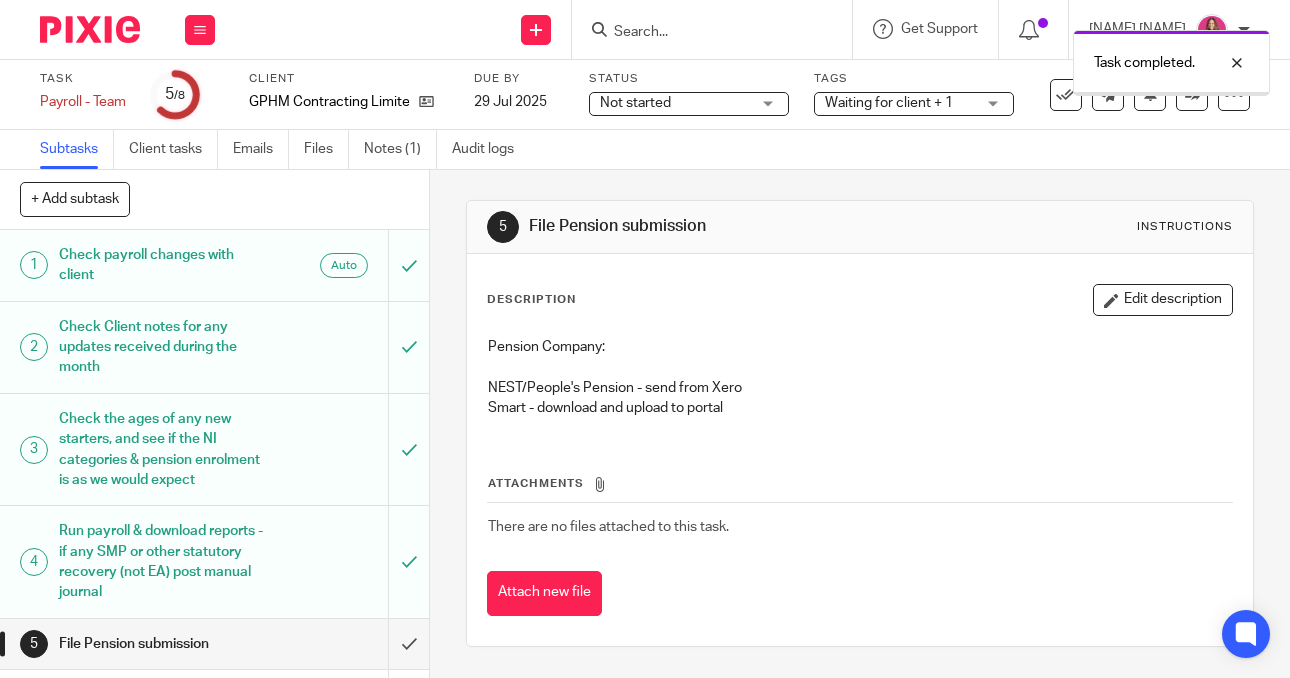 scroll, scrollTop: 0, scrollLeft: 0, axis: both 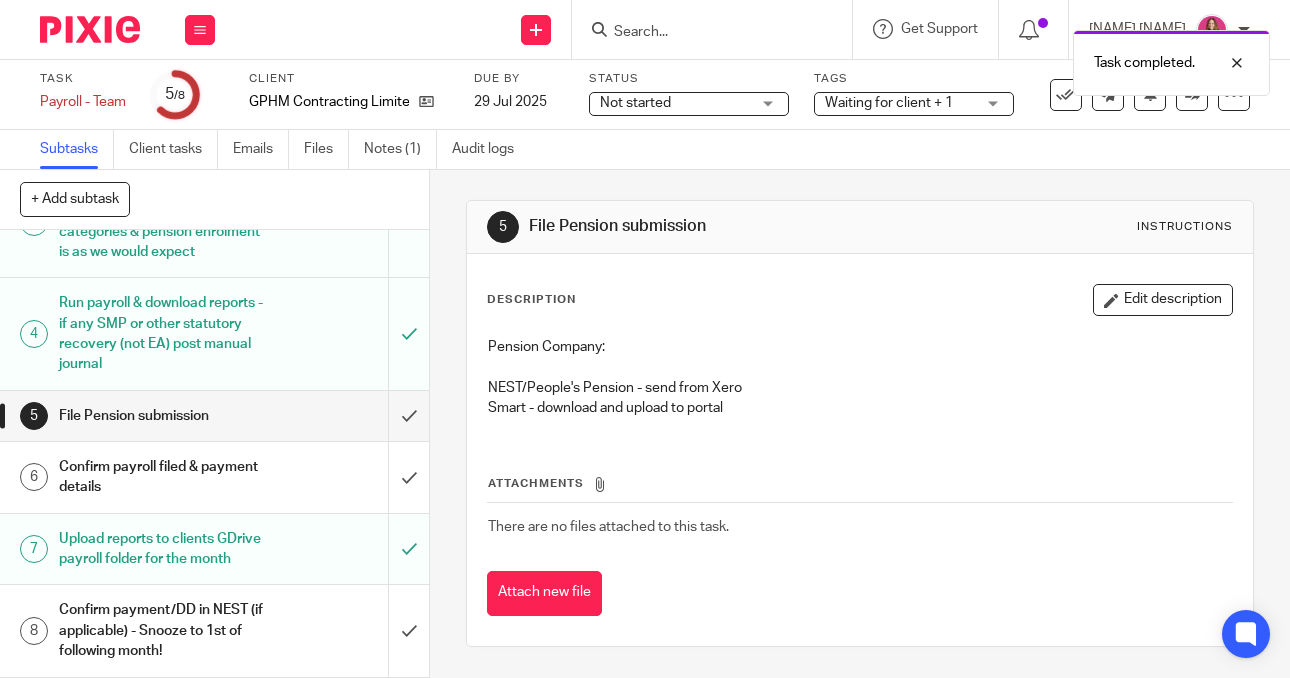 click on "Confirm payroll filed & payment details" at bounding box center [162, 477] 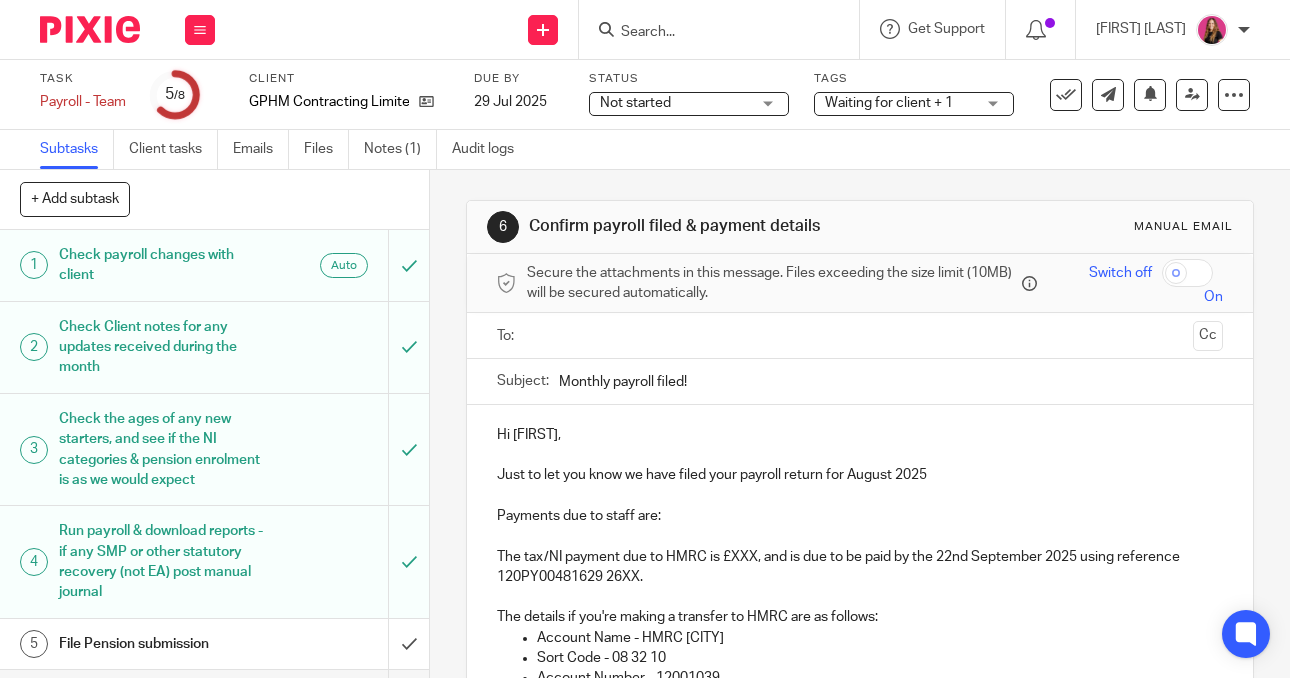 scroll, scrollTop: 0, scrollLeft: 0, axis: both 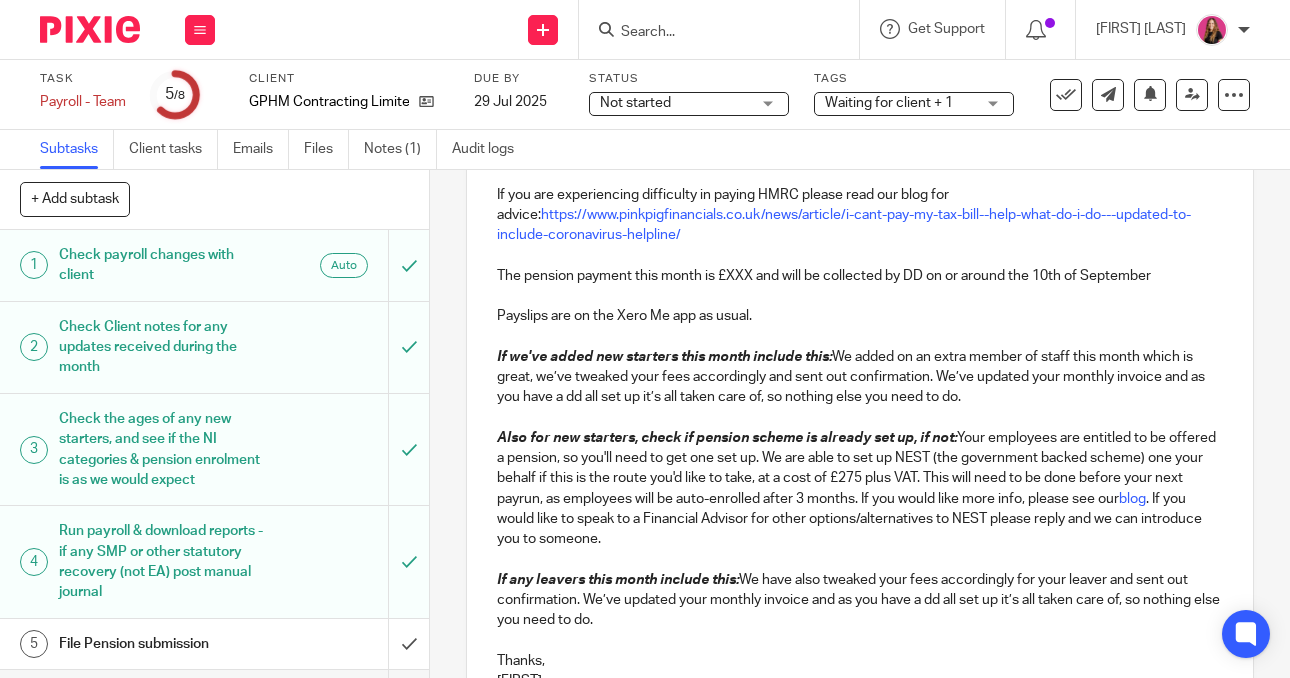 drag, startPoint x: 836, startPoint y: 356, endPoint x: 472, endPoint y: 354, distance: 364.0055 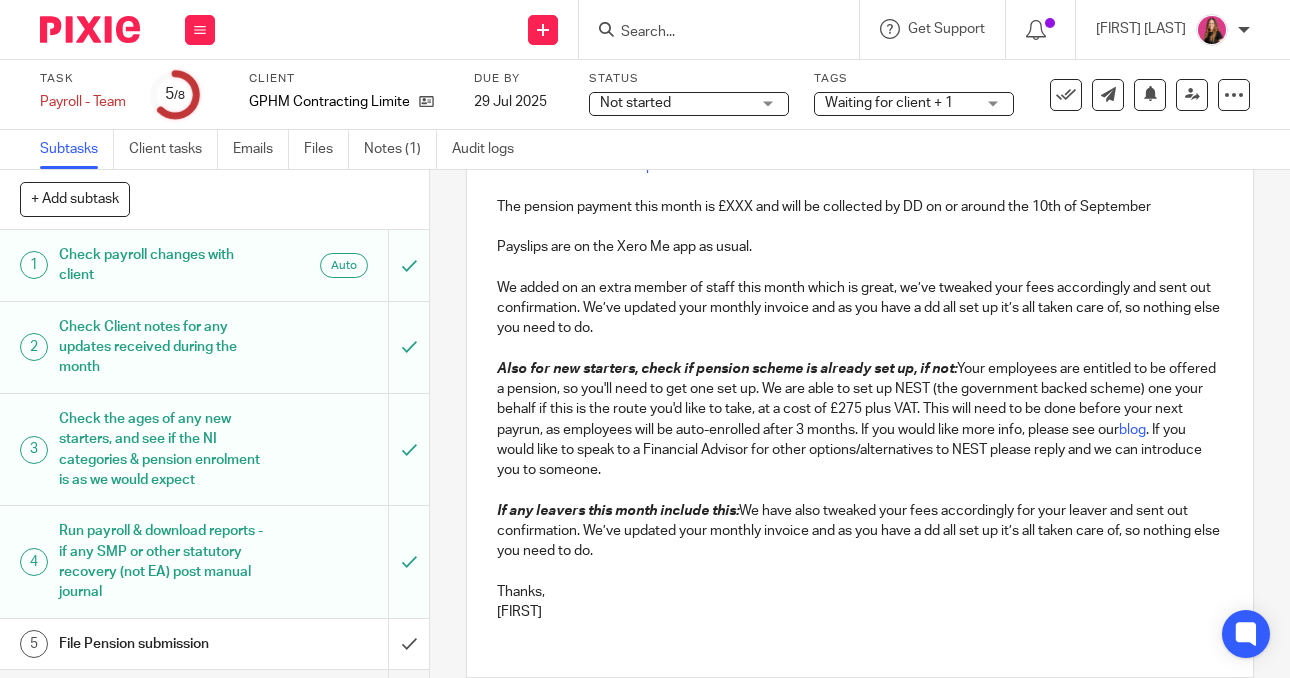 scroll, scrollTop: 622, scrollLeft: 0, axis: vertical 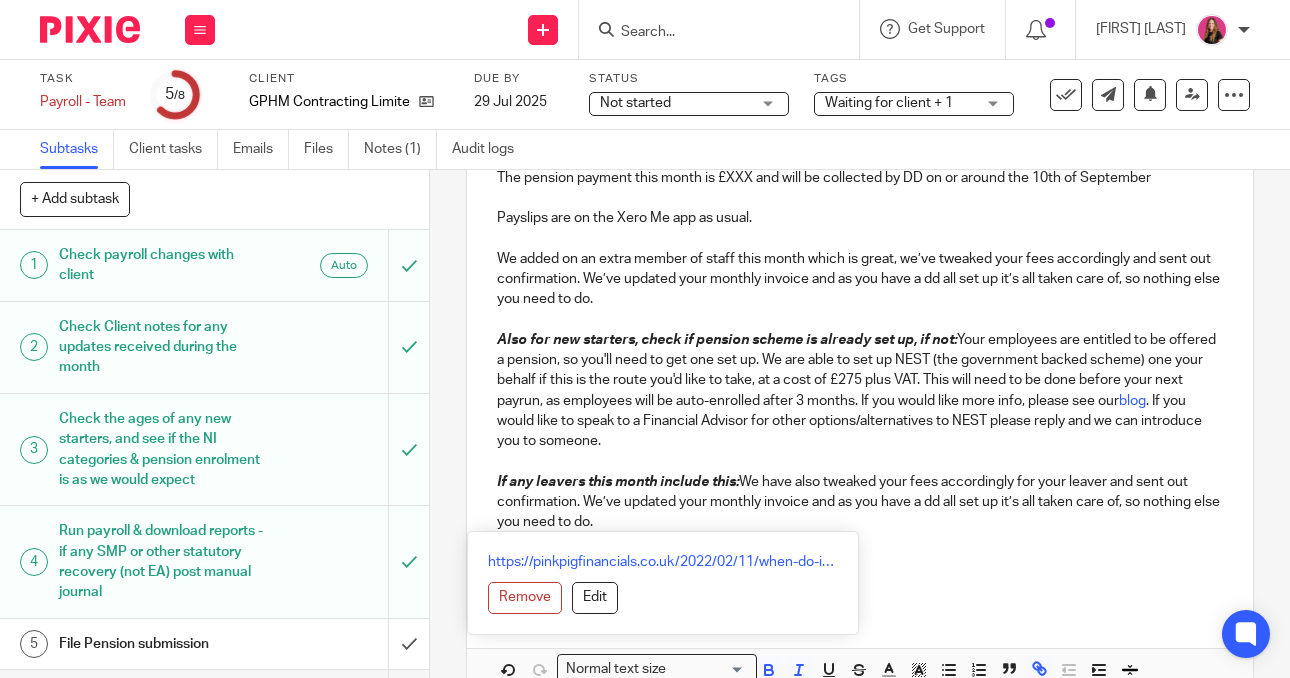drag, startPoint x: 637, startPoint y: 530, endPoint x: 486, endPoint y: 340, distance: 242.69528 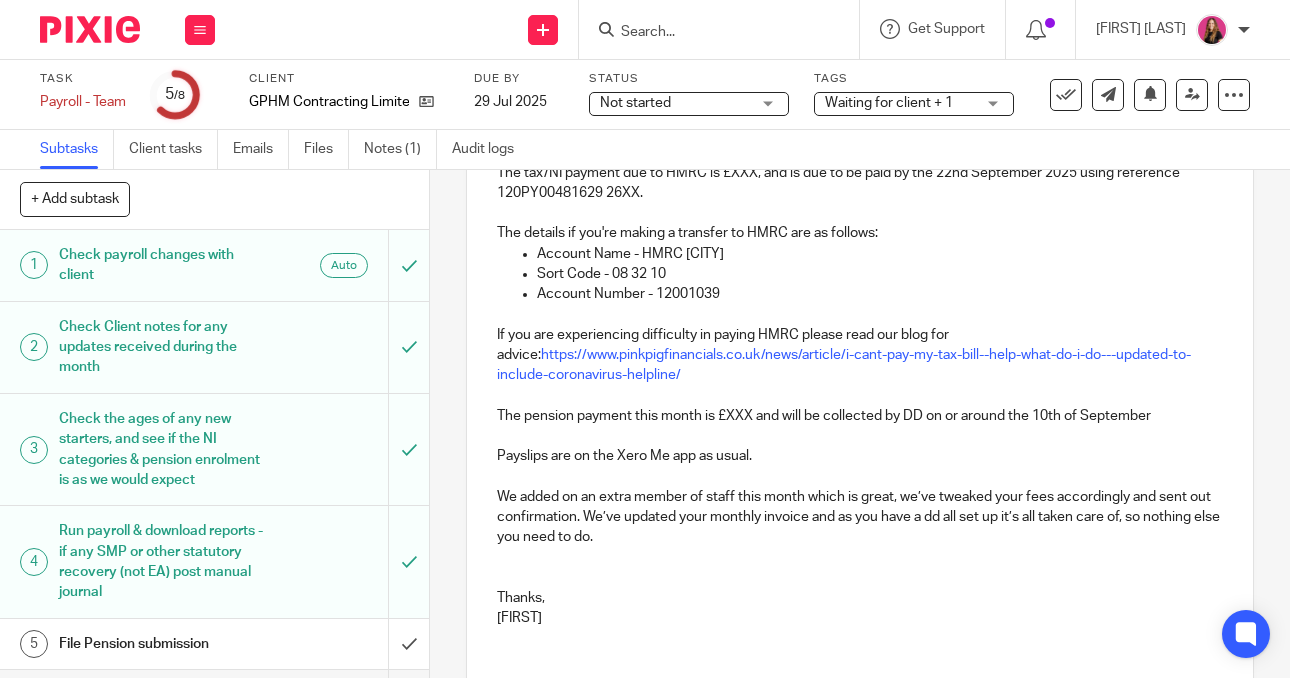 scroll, scrollTop: 301, scrollLeft: 0, axis: vertical 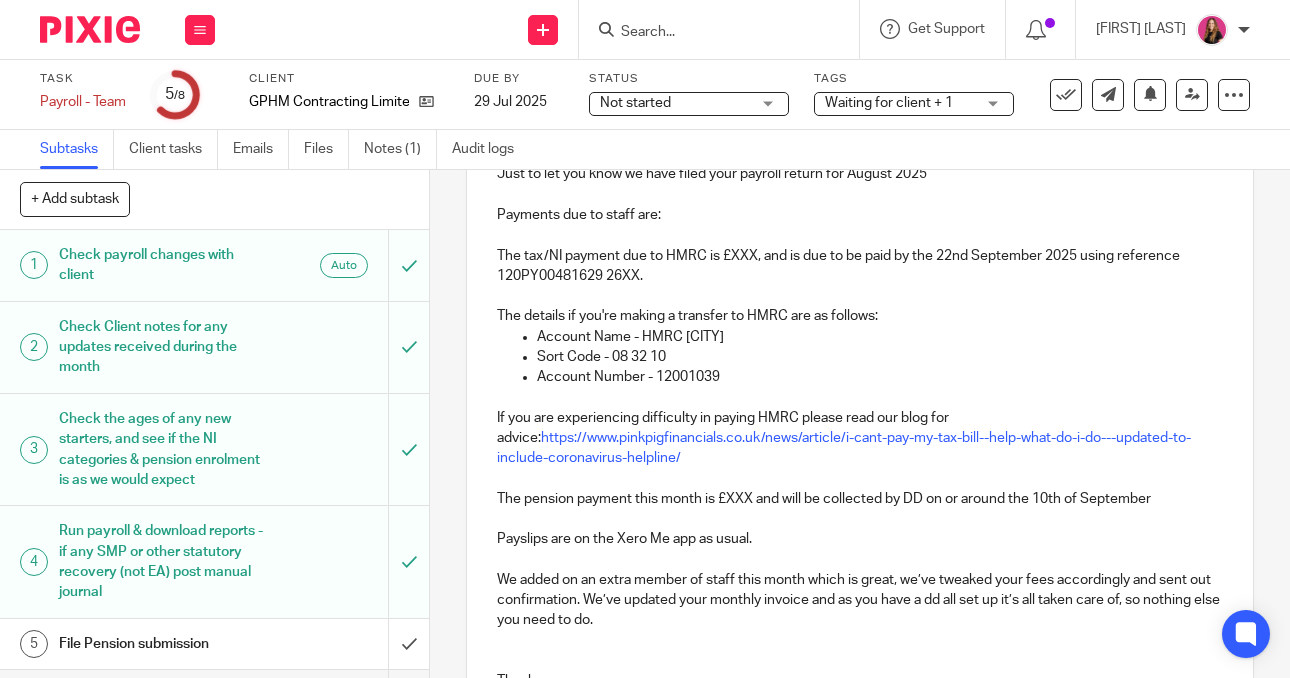 click on "The tax/NI payment due to HMRC is £XXX, and is due to be paid by the 22nd September 2025 using reference 120PY00481629 26XX." at bounding box center (860, 255) 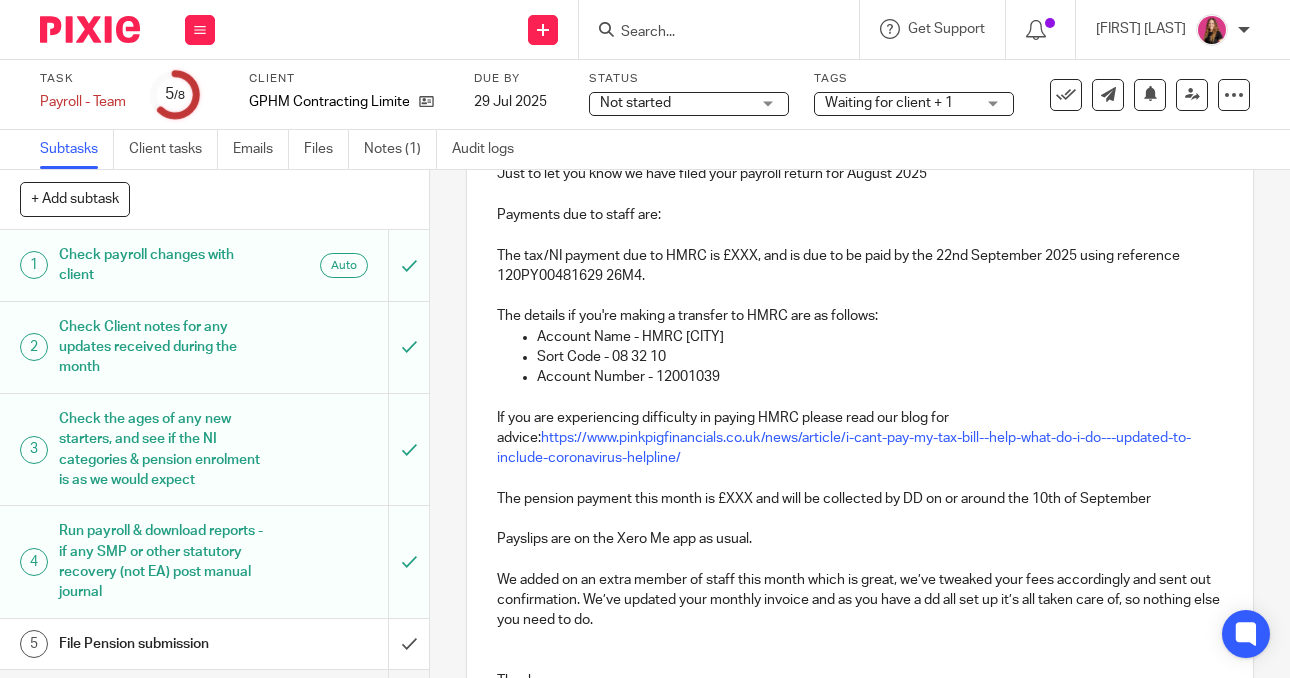 click on "Just to let you know we have filed your payroll return for August 2025" at bounding box center [860, 174] 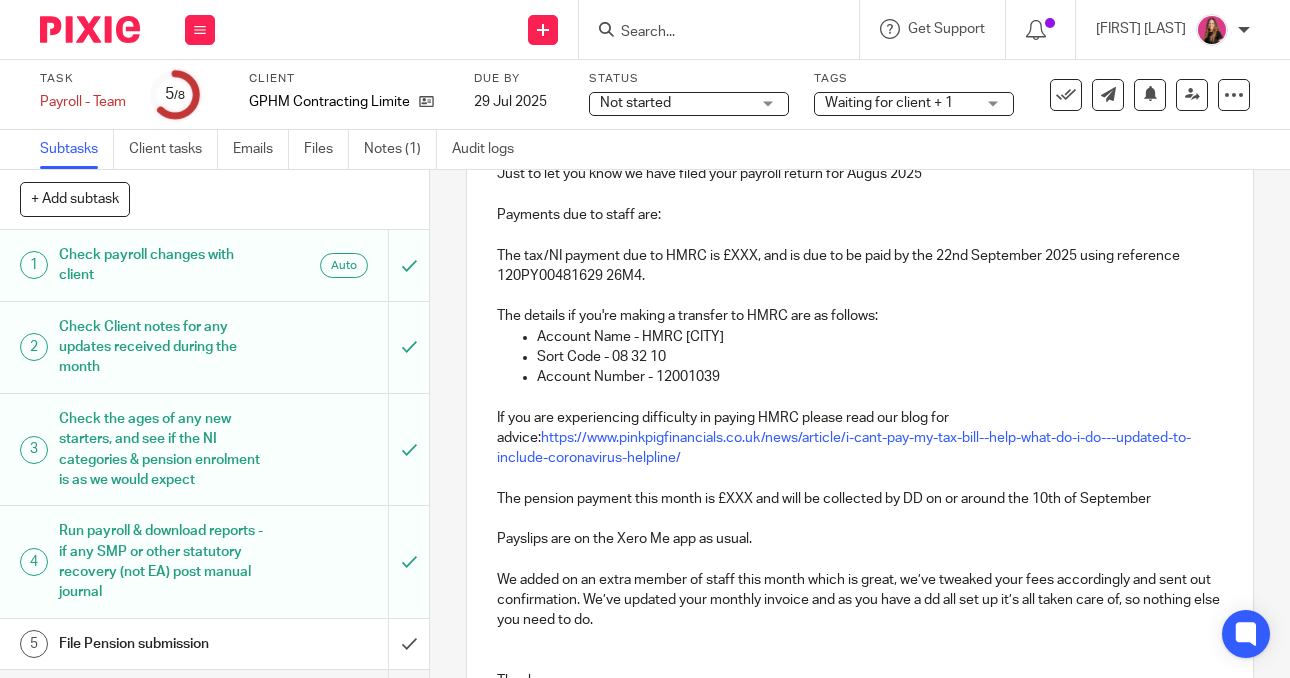 scroll, scrollTop: 291, scrollLeft: 0, axis: vertical 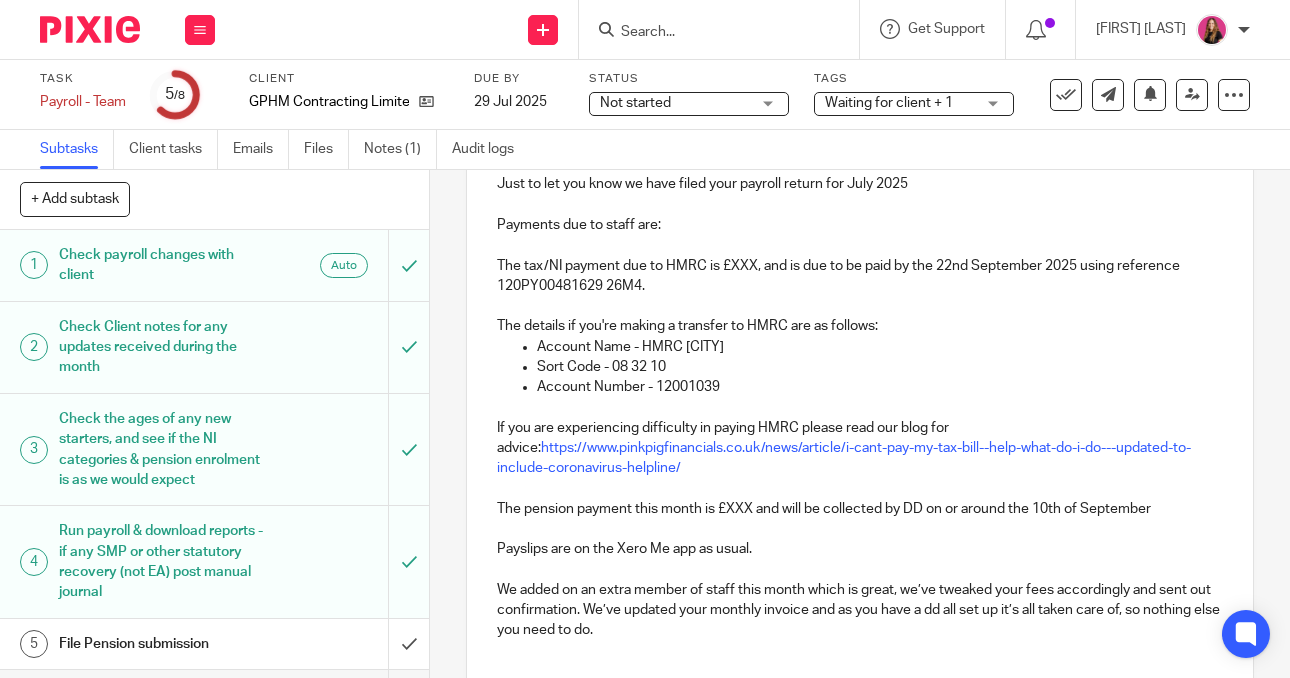 click at bounding box center [860, 164] 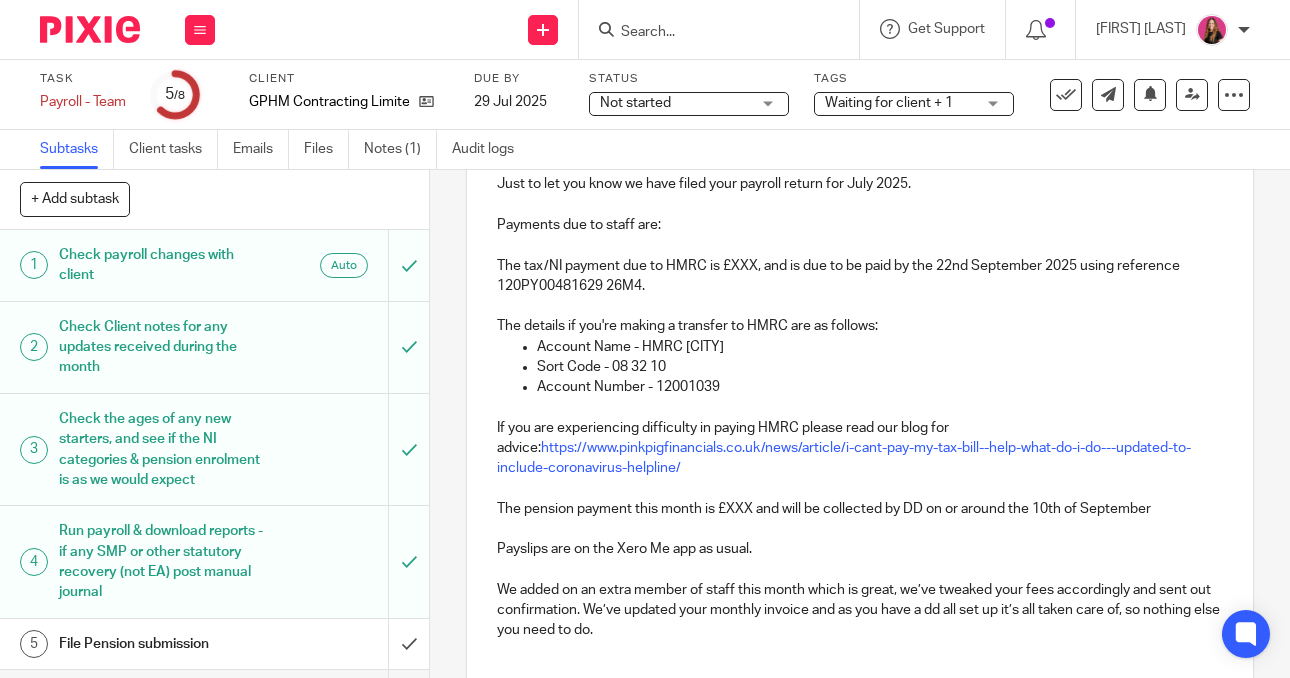 click on "The tax/NI payment due to HMRC is £XXX, and is due to be paid by the 22nd September 2025 using reference 120PY00481629 26M4." at bounding box center (860, 265) 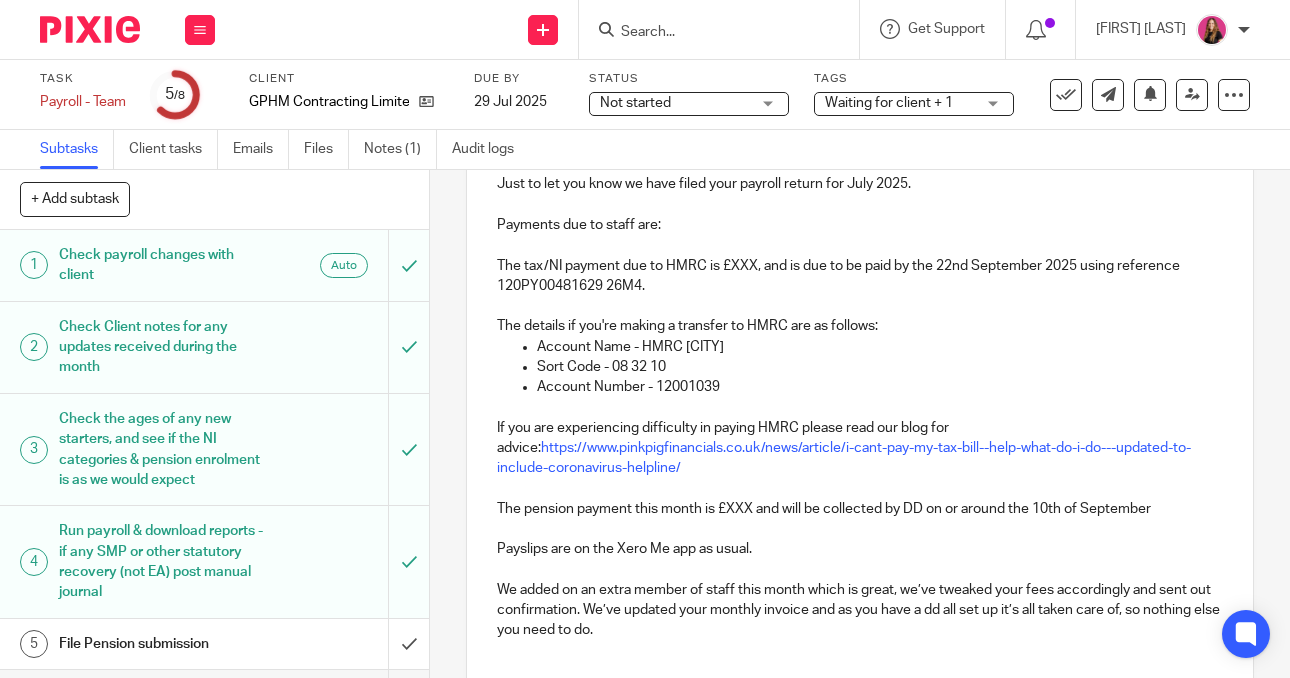 click on "The tax/NI payment due to HMRC is £XXX, and is due to be paid by the 22nd September 2025 using reference 120PY00481629 26M4." at bounding box center [860, 265] 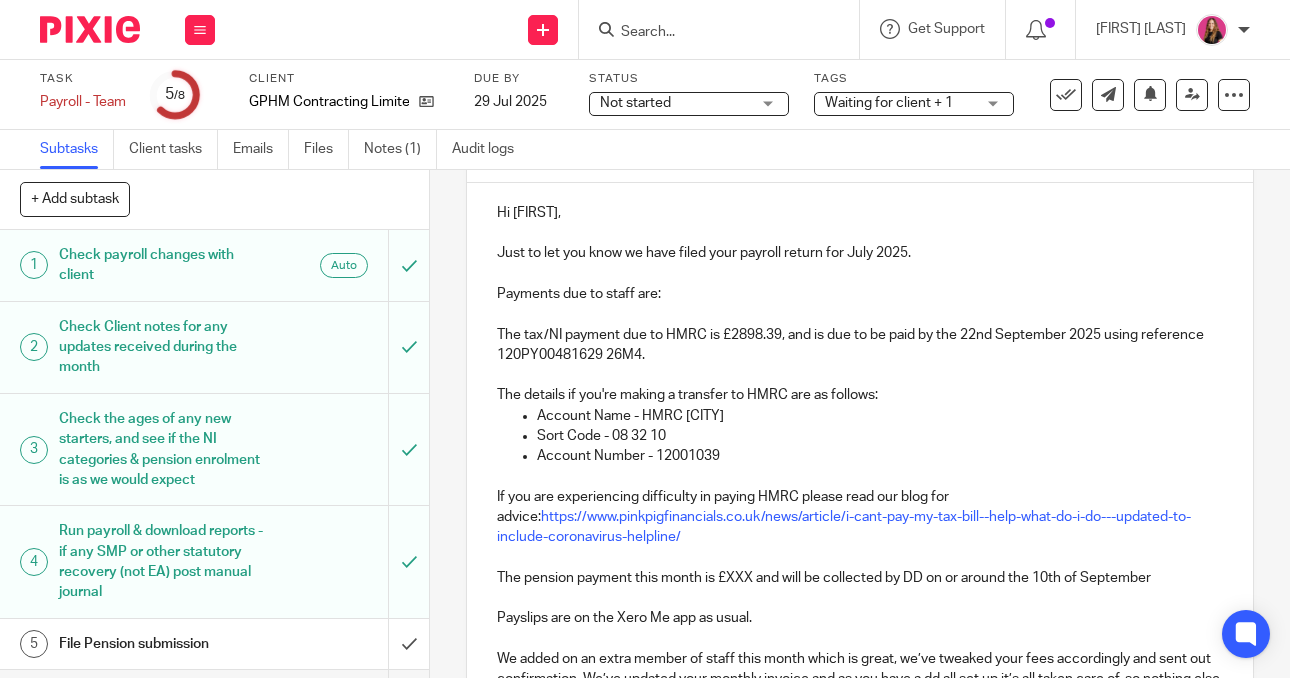 scroll, scrollTop: 218, scrollLeft: 0, axis: vertical 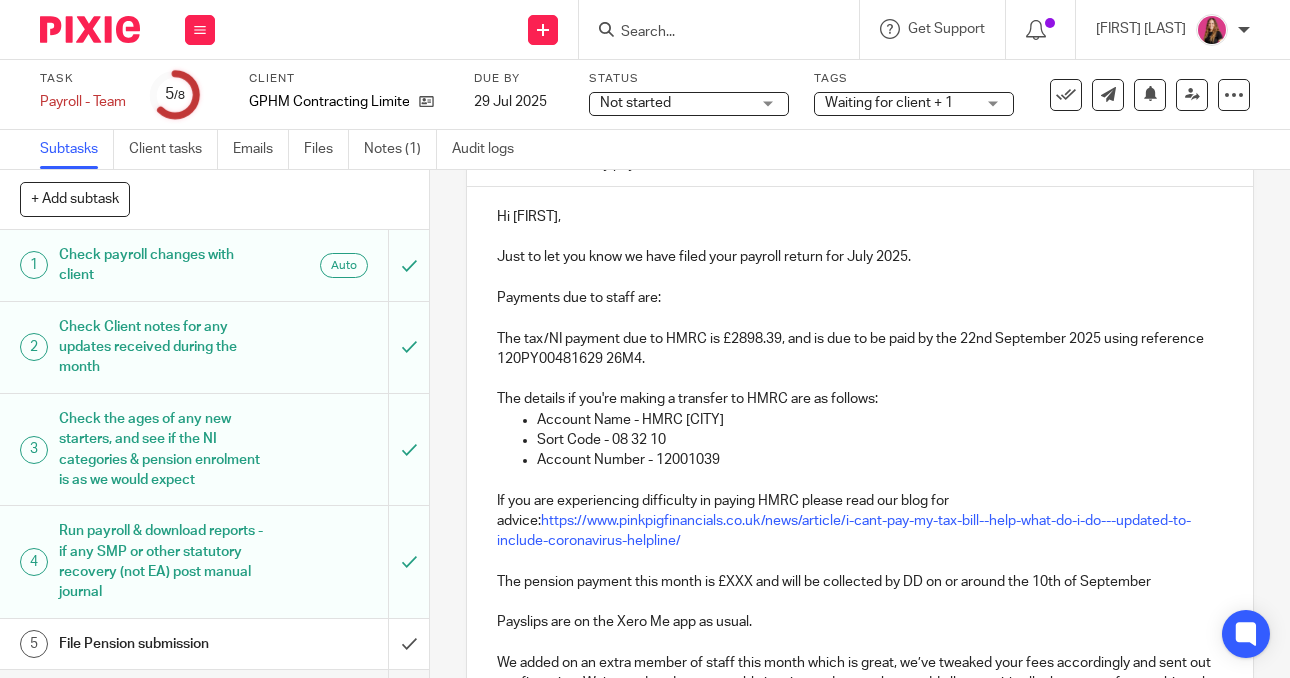 click on "Payments due to staff are:" at bounding box center [860, 298] 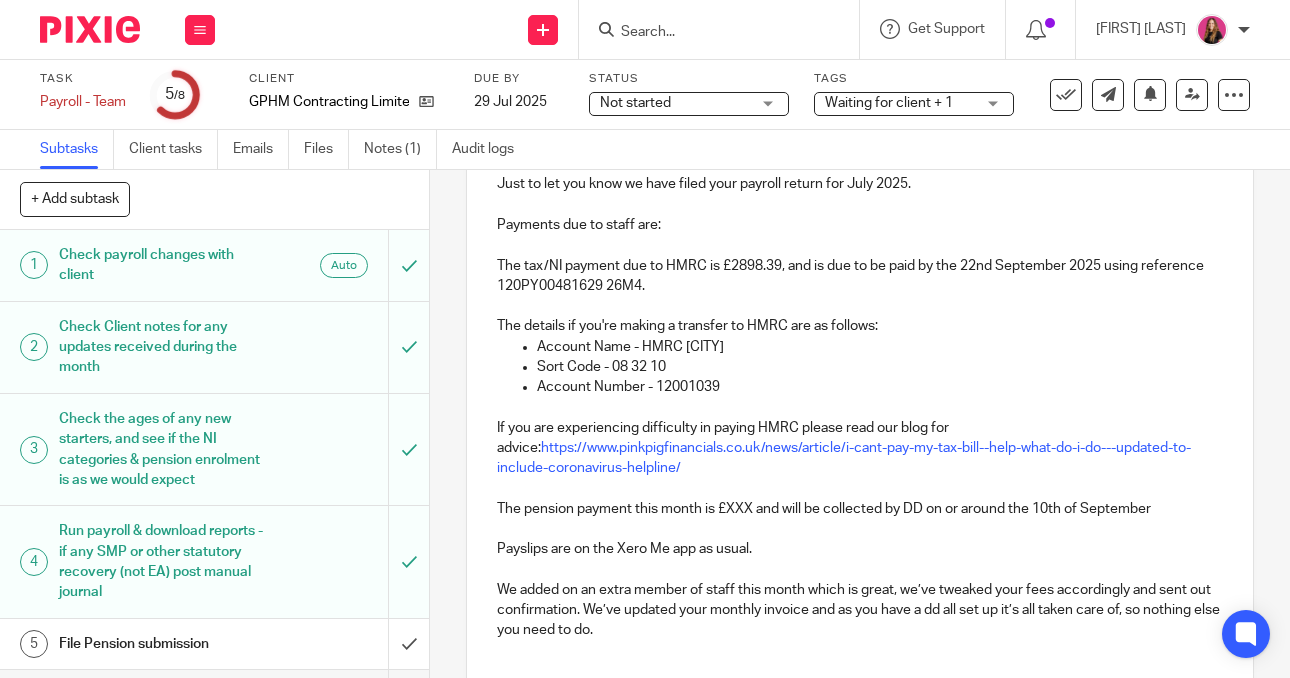 scroll, scrollTop: 306, scrollLeft: 0, axis: vertical 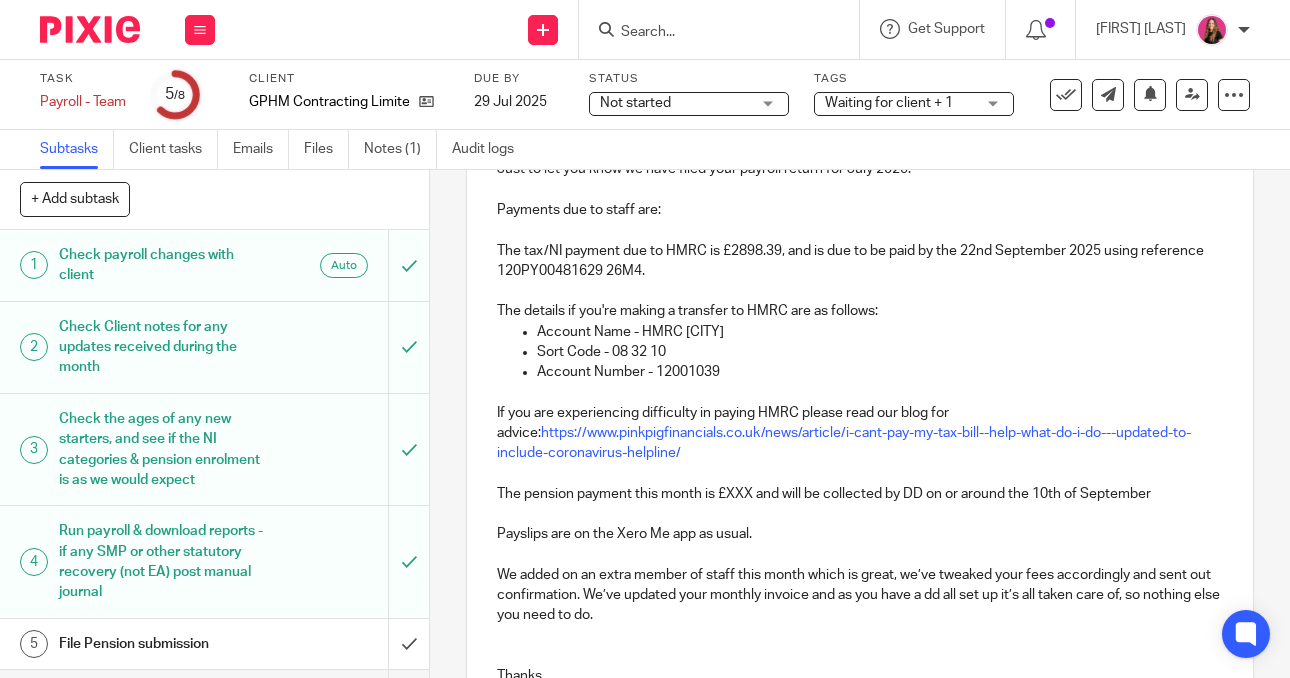 click on "The pension payment this month is £XXX and will be collected by DD on or around the 10th of September" at bounding box center (860, 494) 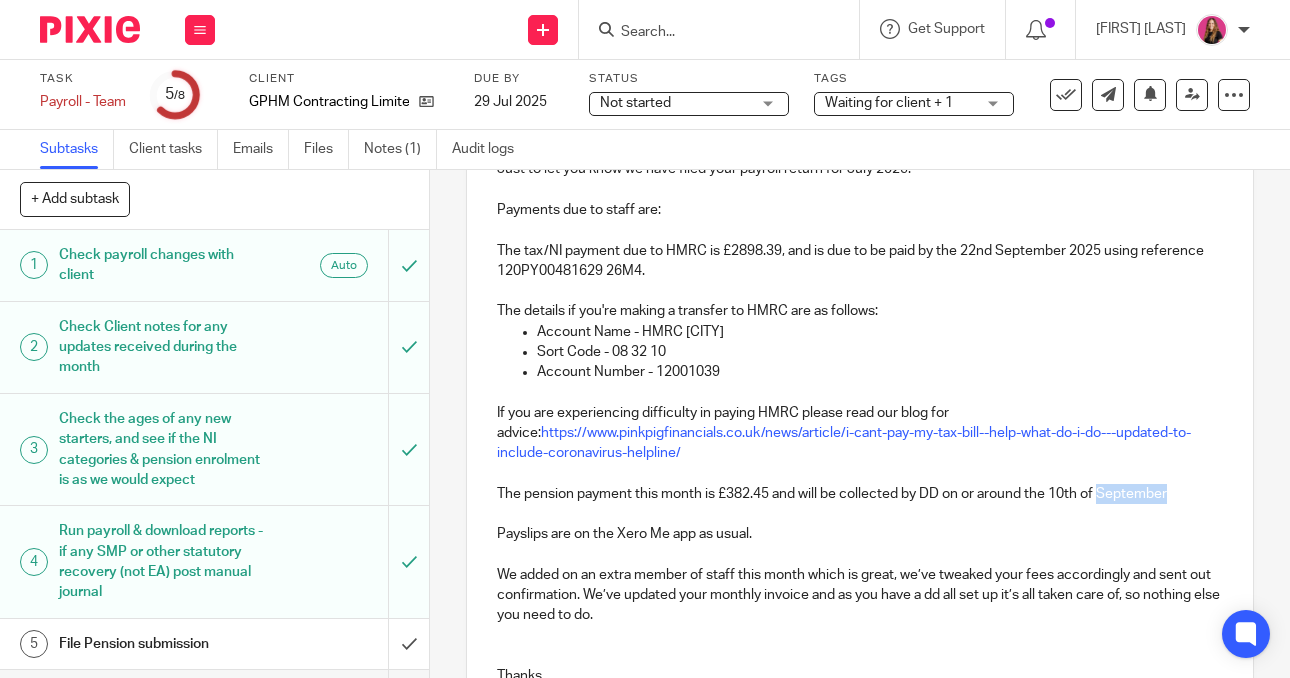 drag, startPoint x: 1173, startPoint y: 498, endPoint x: 1105, endPoint y: 496, distance: 68.0294 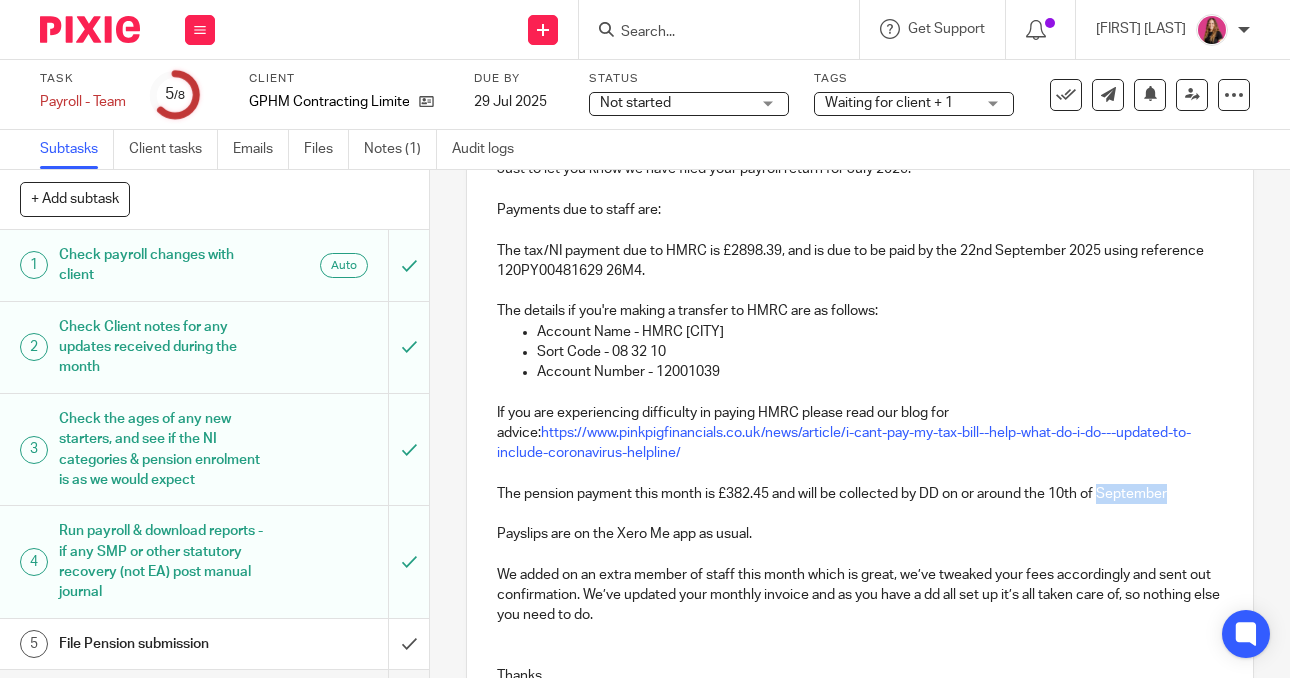 click on "The pension payment this month is £382.45 and will be collected by DD on or around the 10th of September" at bounding box center [860, 494] 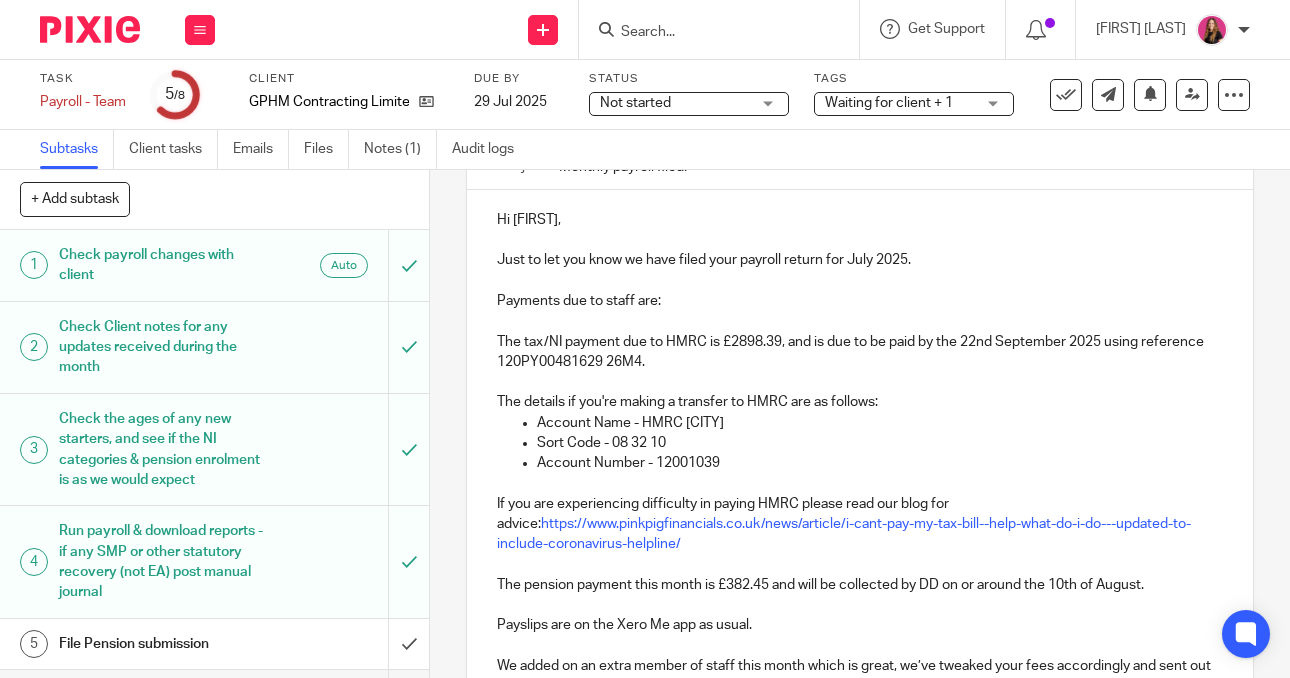 scroll, scrollTop: 220, scrollLeft: 0, axis: vertical 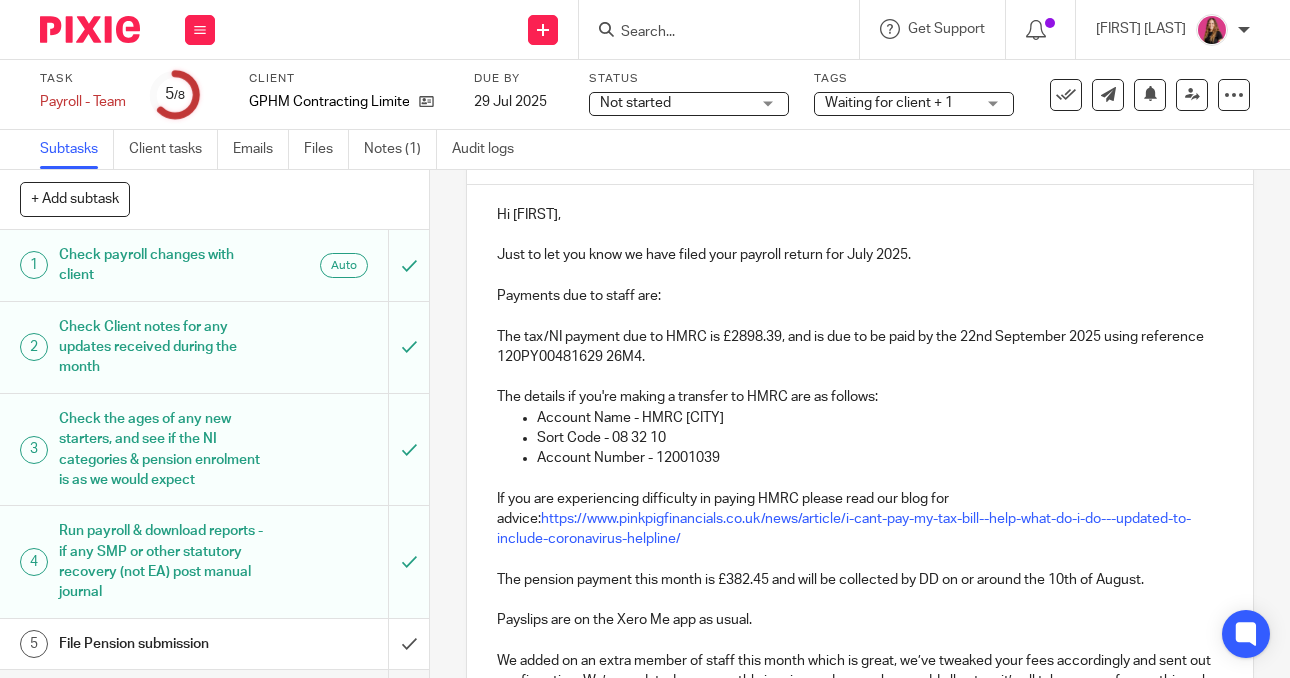 click on "Payments due to staff are:" at bounding box center (860, 296) 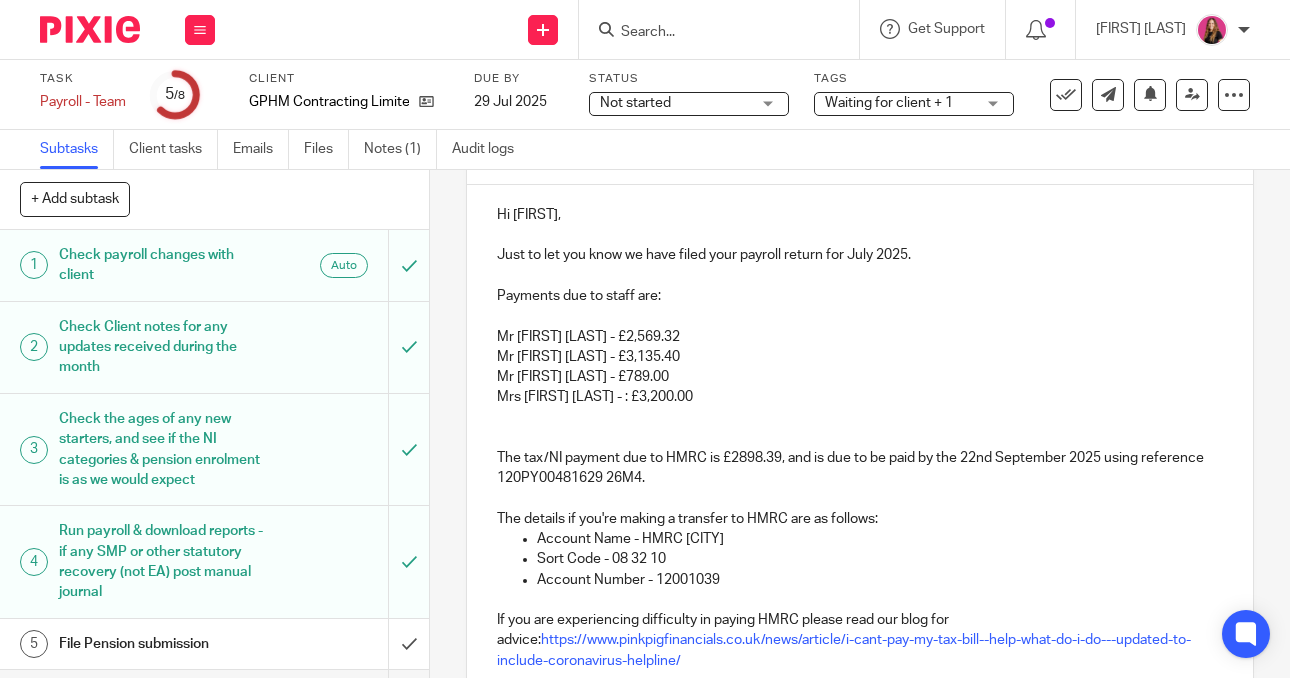 click on "Mrs [FIRST] [LAST] - : £3,200.00" at bounding box center [860, 397] 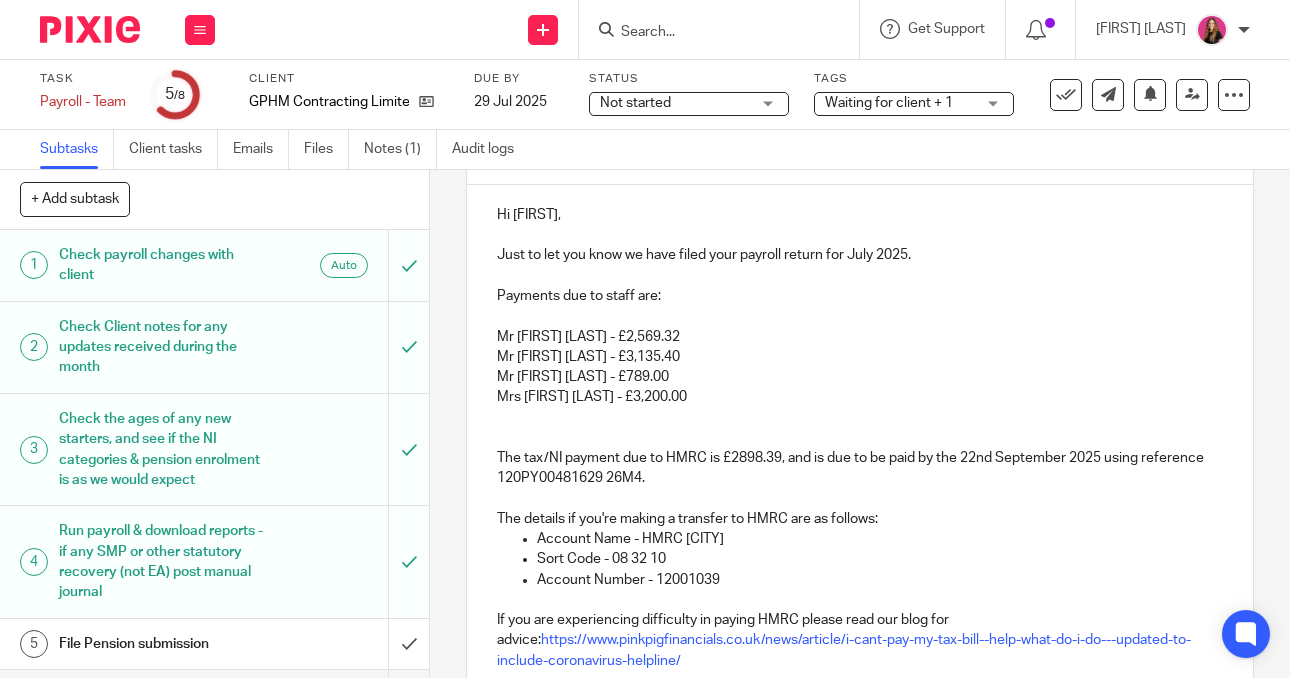 click on "Mrs [FIRST] [LAST] - £3,200.00" at bounding box center (860, 397) 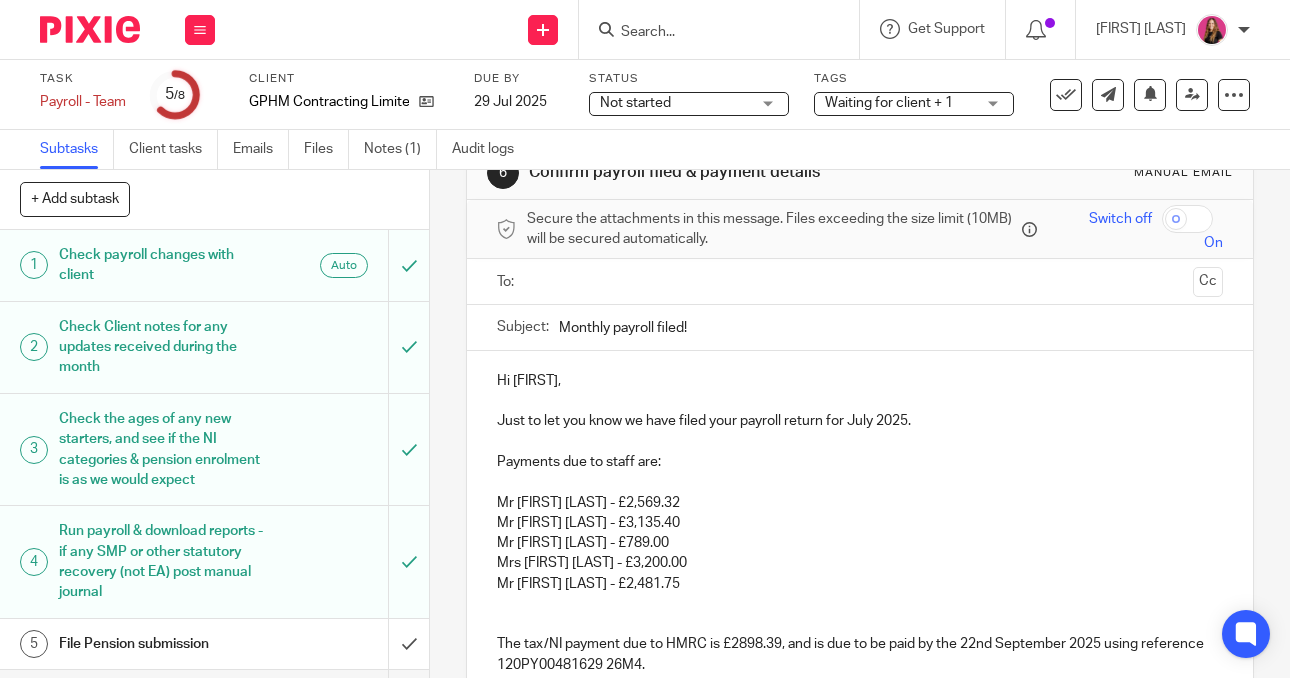 scroll, scrollTop: 49, scrollLeft: 0, axis: vertical 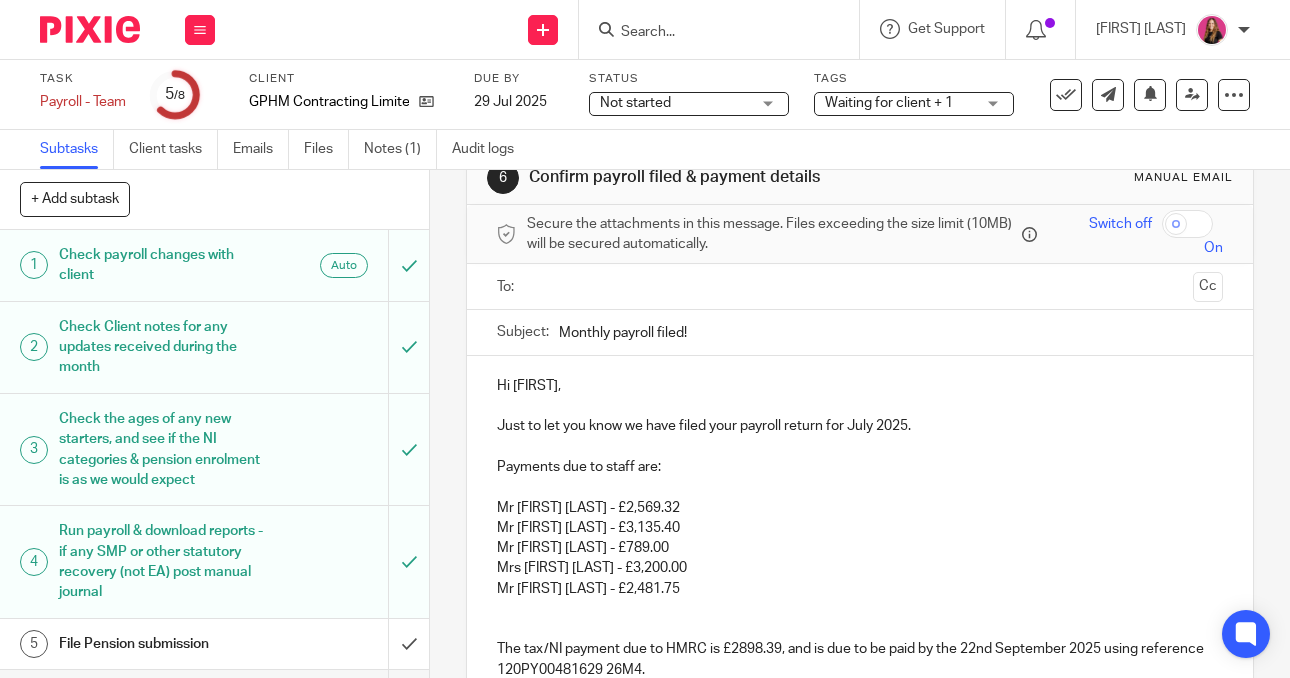 click at bounding box center (861, 286) 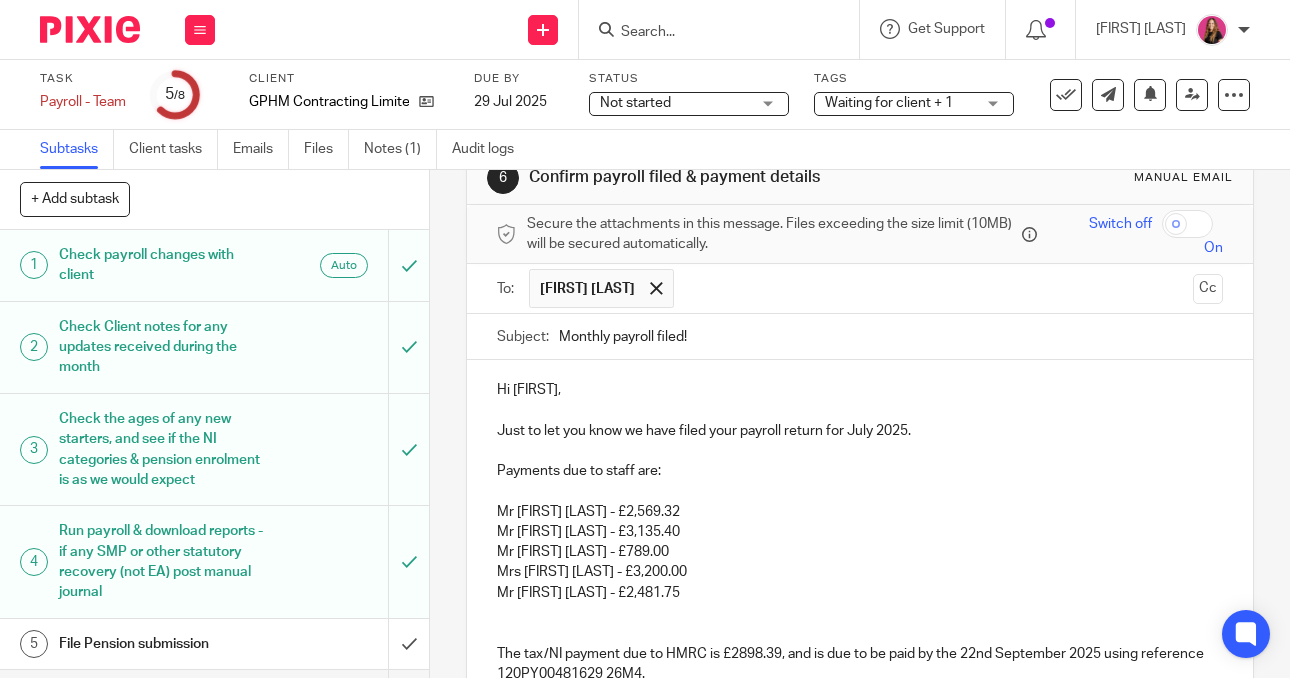 click on "Just to let you know we have filed your payroll return for July 2025." at bounding box center [860, 431] 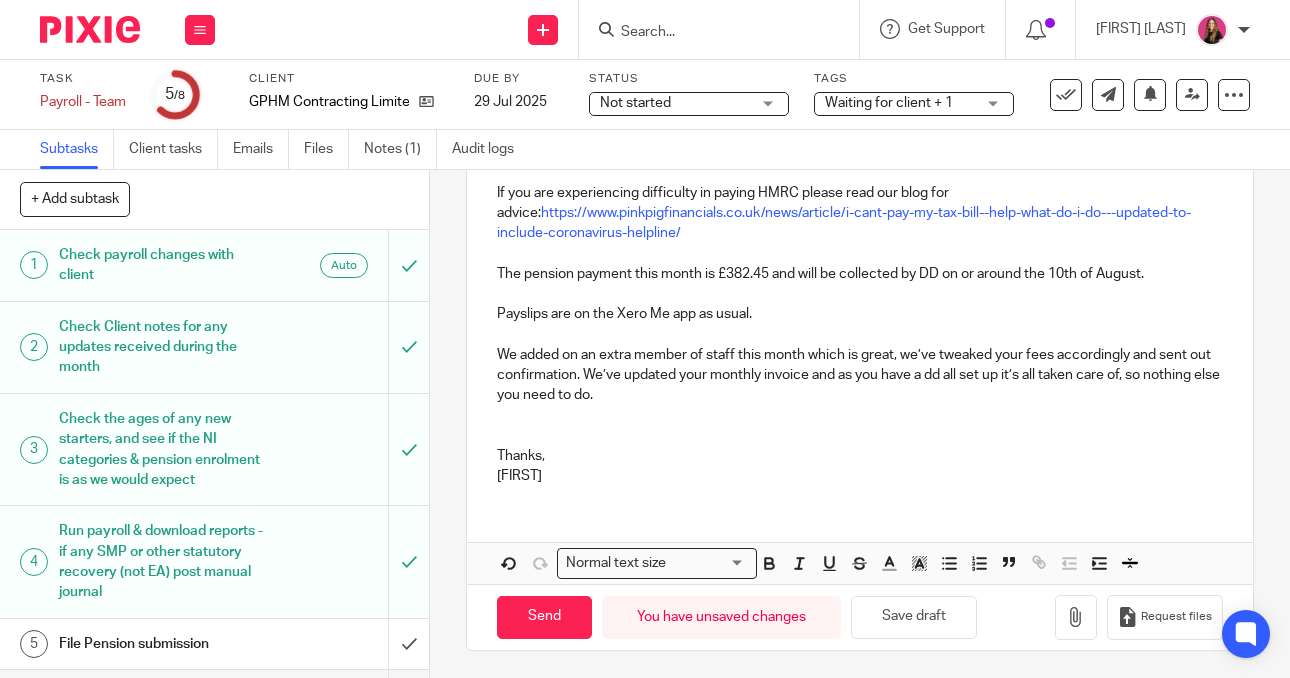 scroll, scrollTop: 670, scrollLeft: 0, axis: vertical 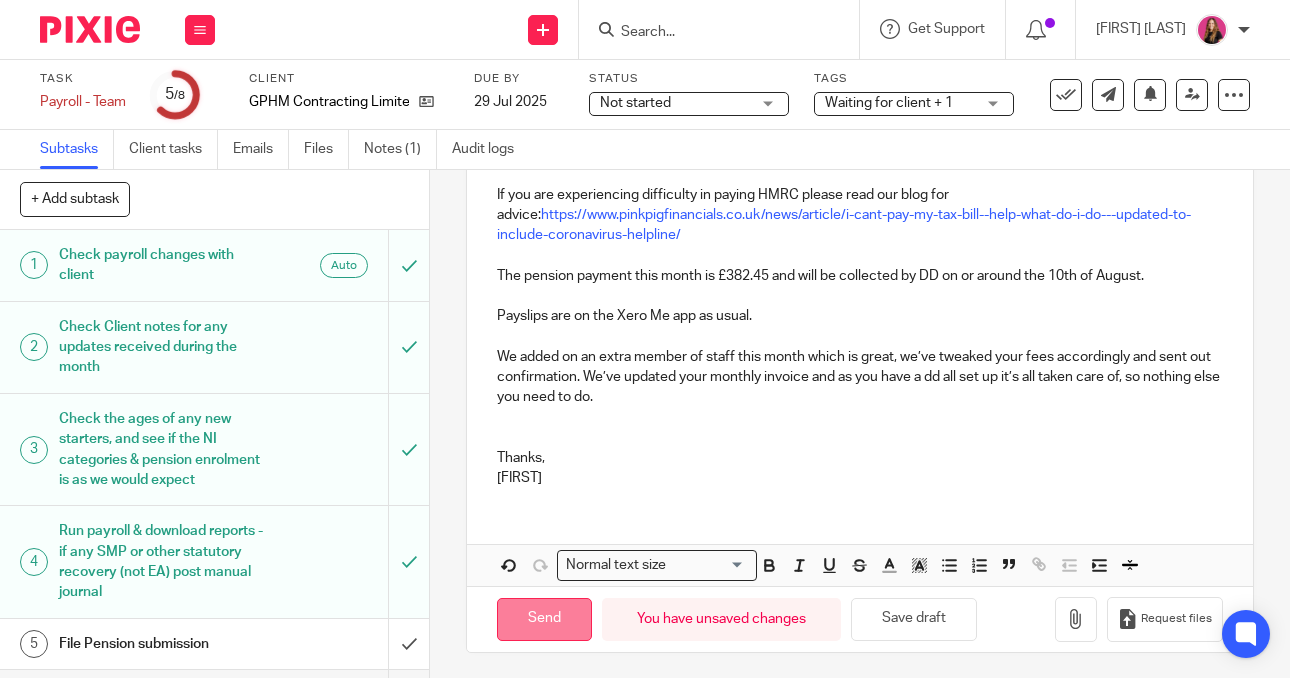 click on "Send" at bounding box center [544, 619] 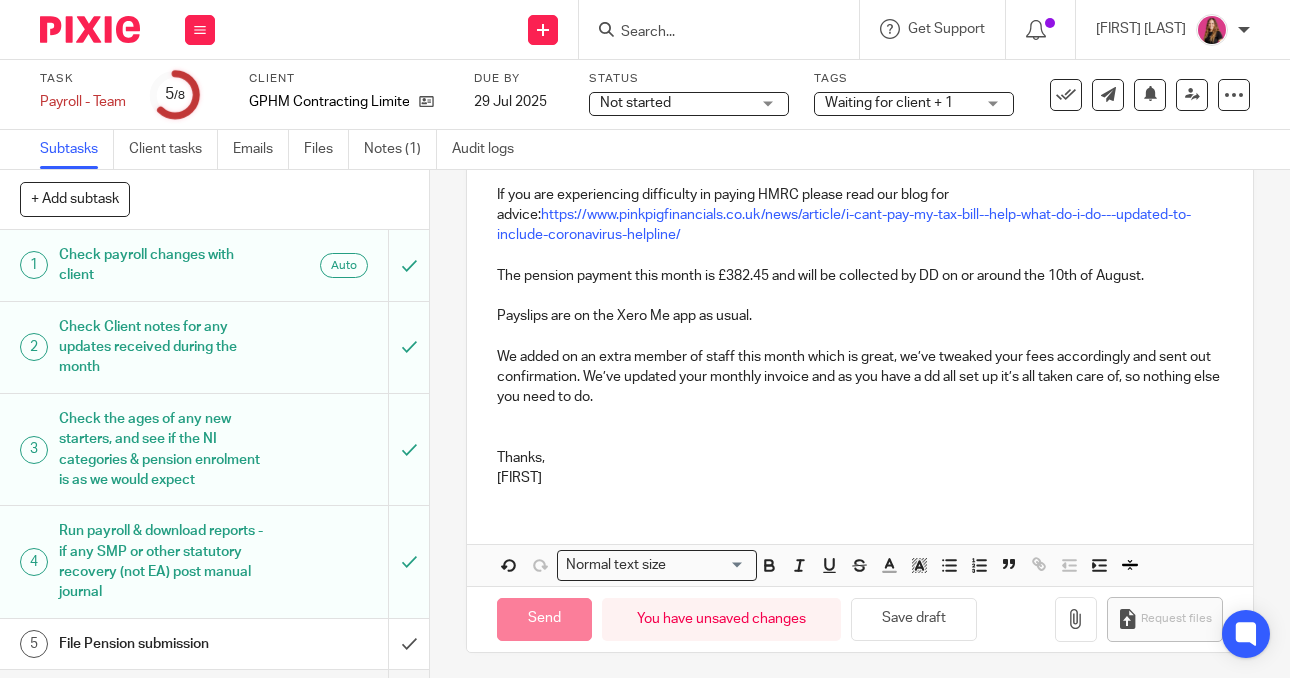 type on "Sent" 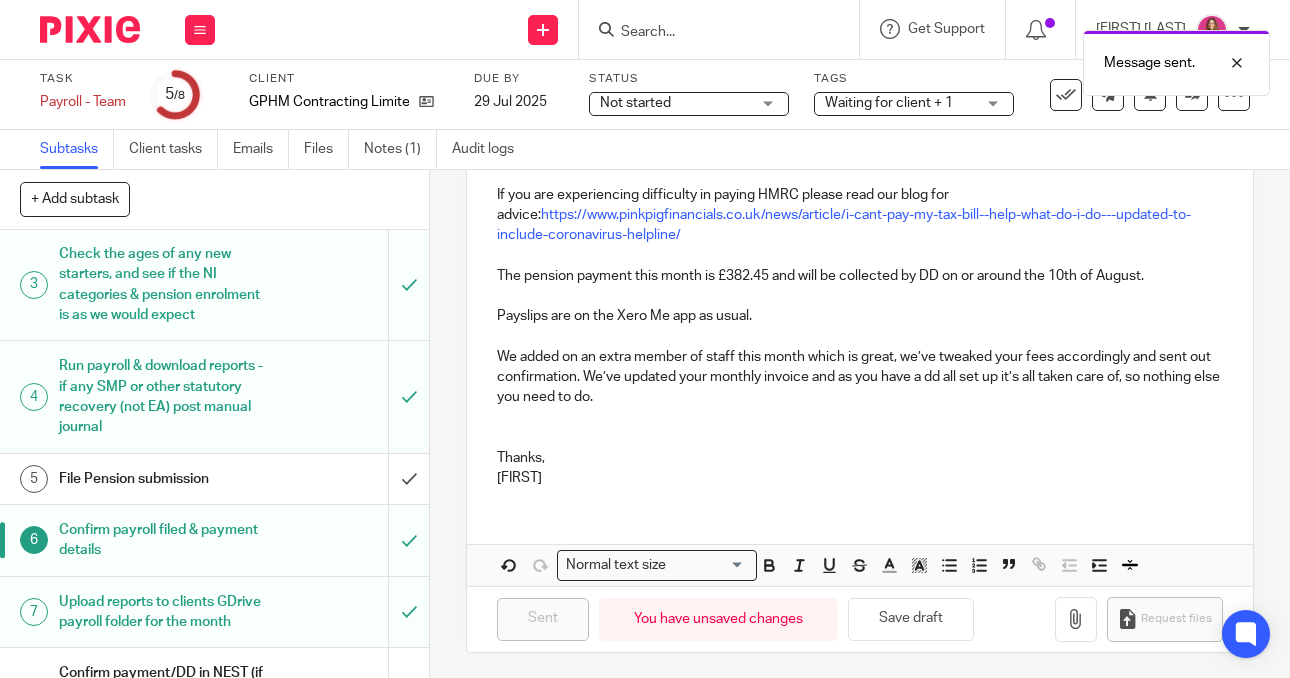 scroll, scrollTop: 167, scrollLeft: 0, axis: vertical 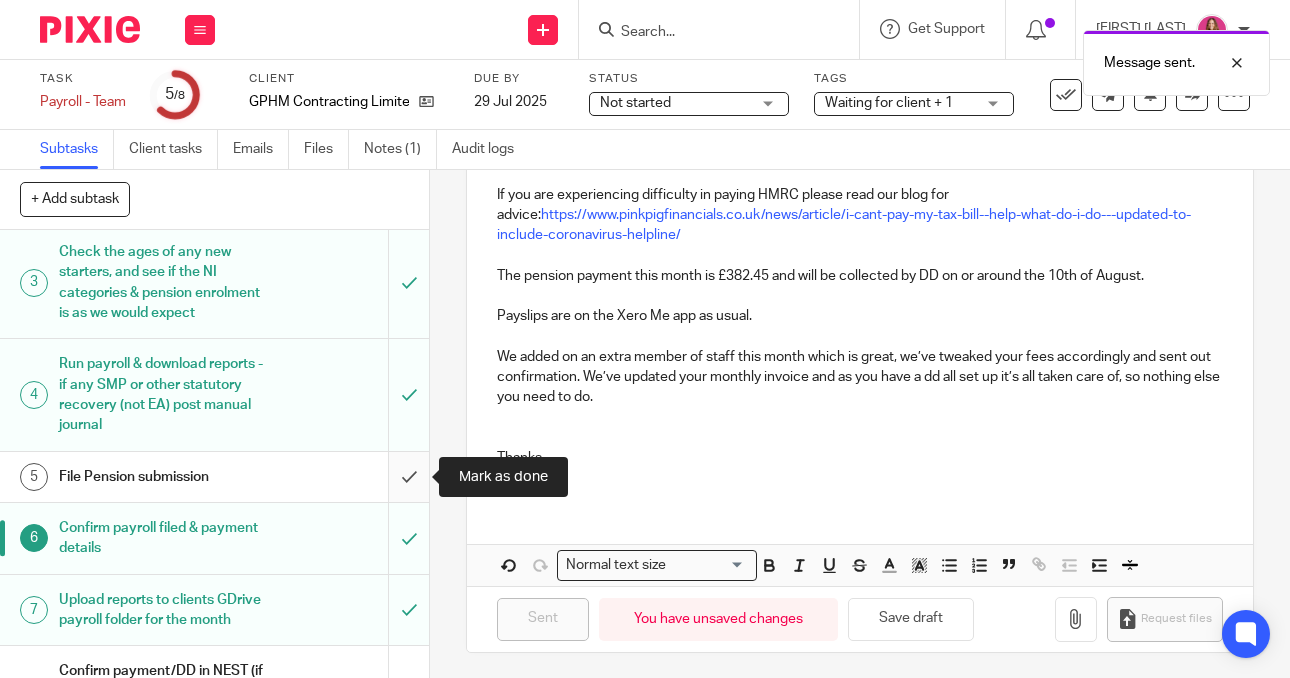 click at bounding box center (214, 477) 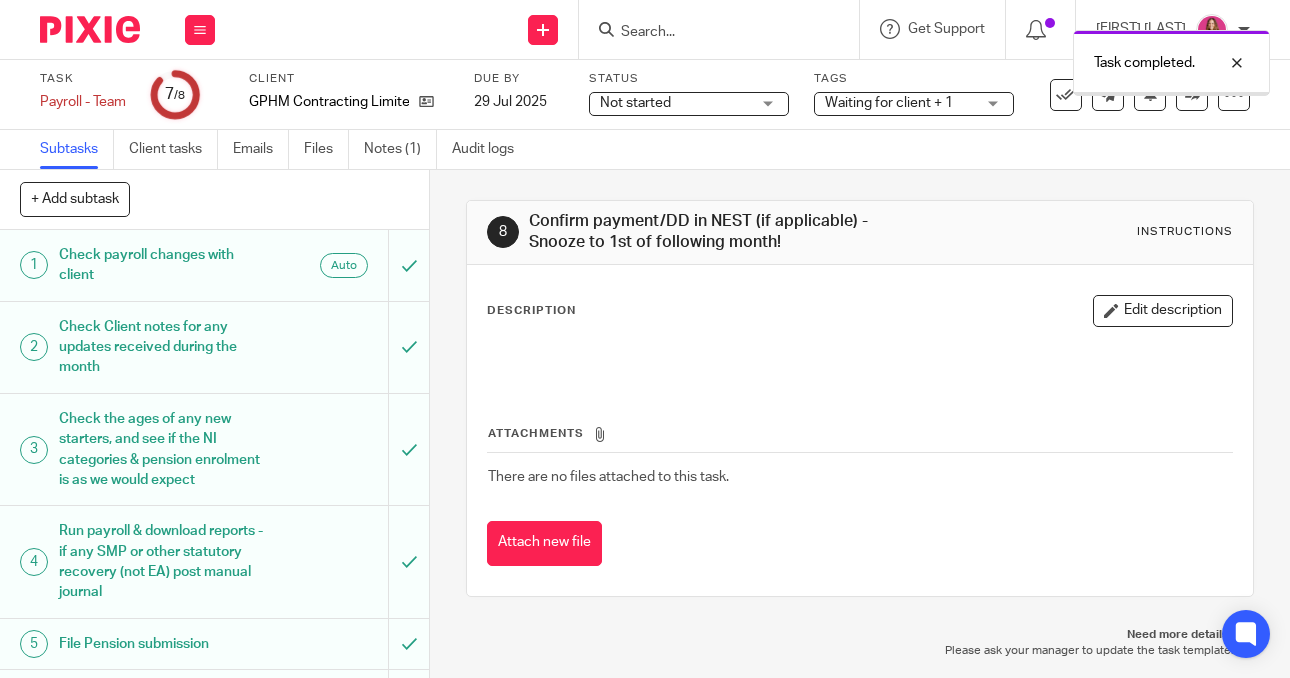scroll, scrollTop: 0, scrollLeft: 0, axis: both 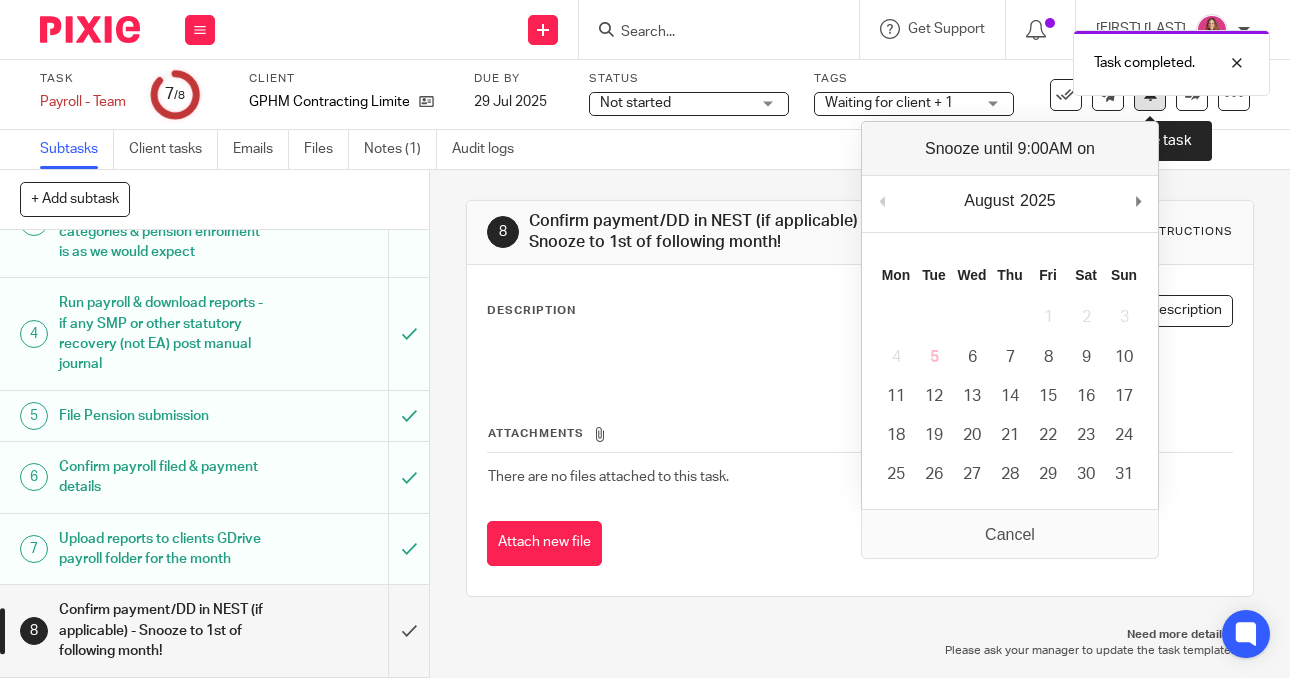 click at bounding box center (1150, 95) 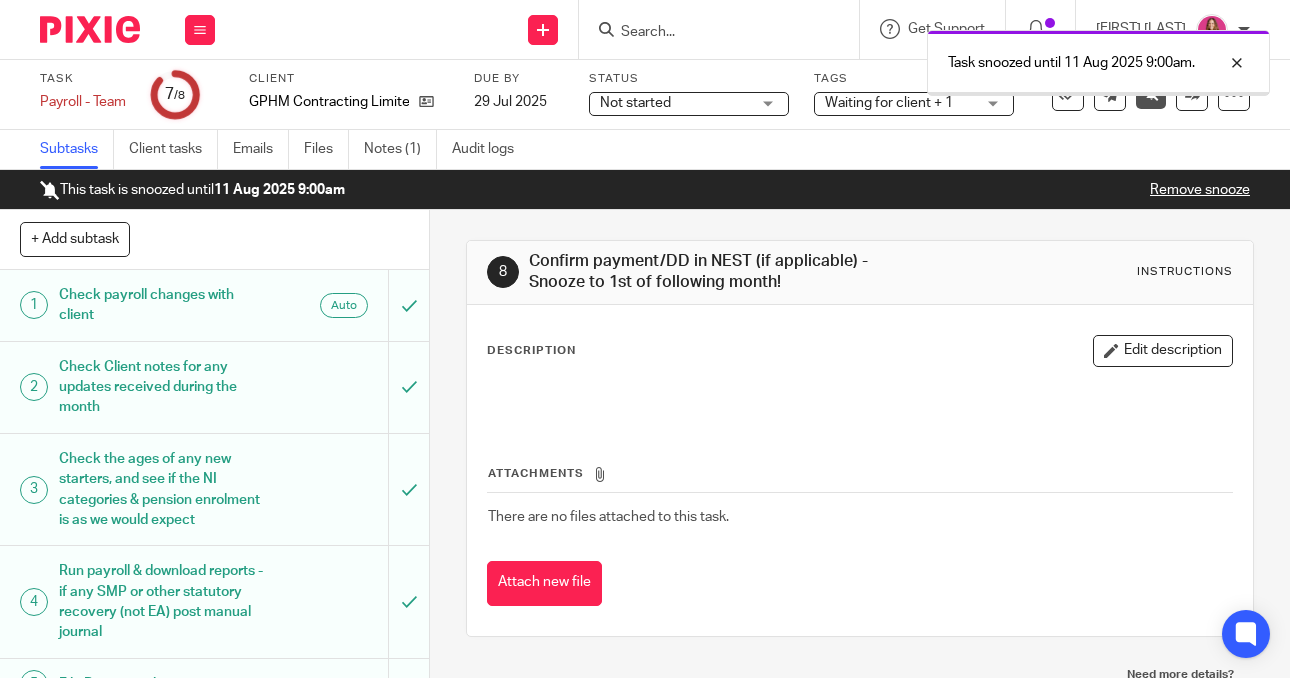 scroll, scrollTop: 0, scrollLeft: 0, axis: both 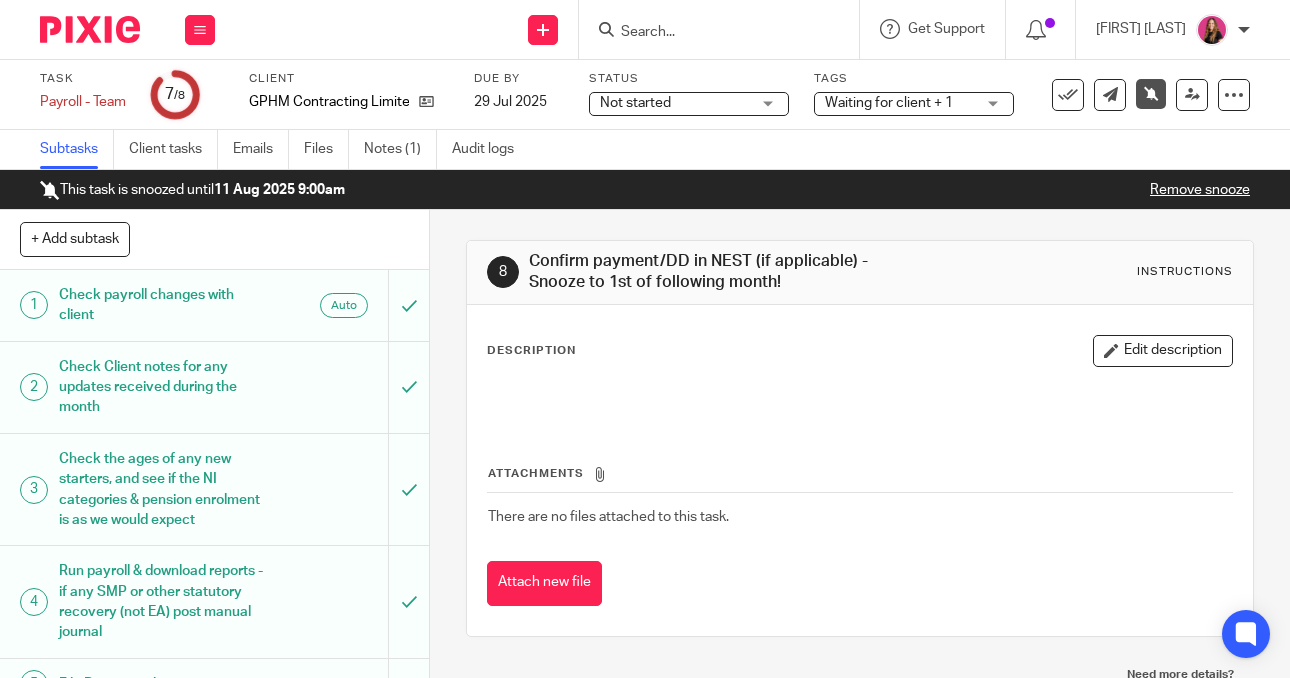 click at bounding box center (90, 29) 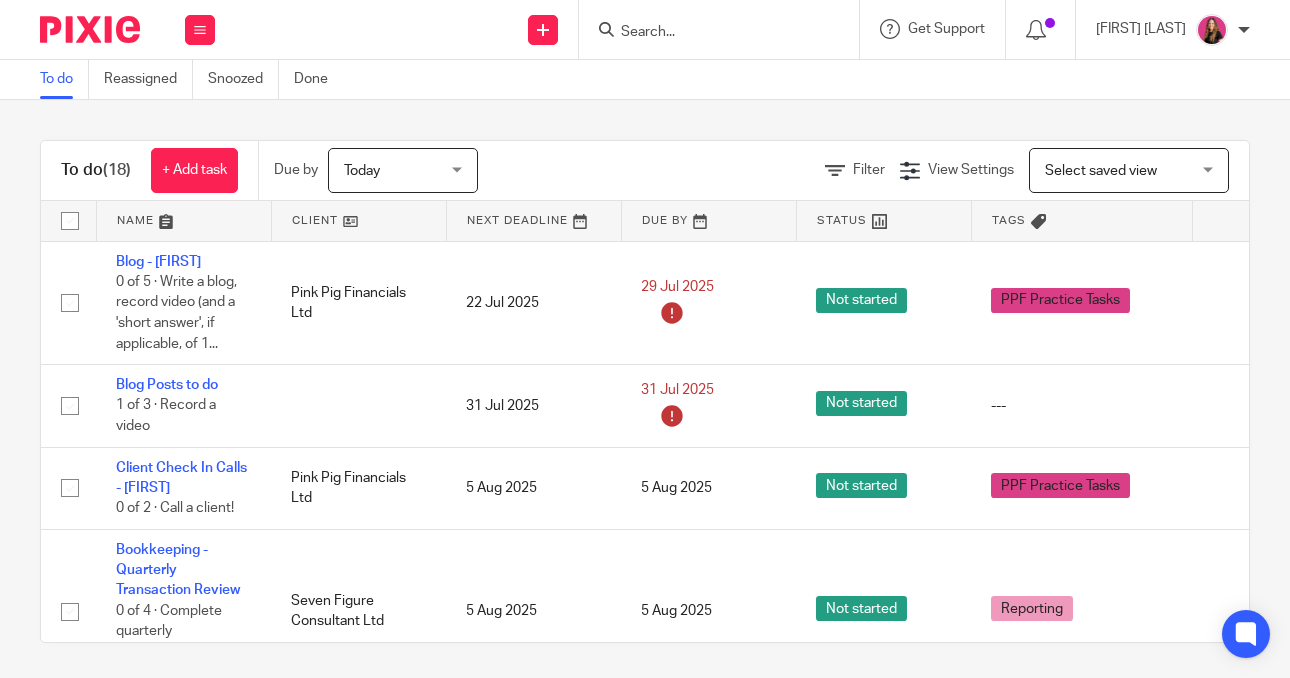 scroll, scrollTop: 0, scrollLeft: 0, axis: both 